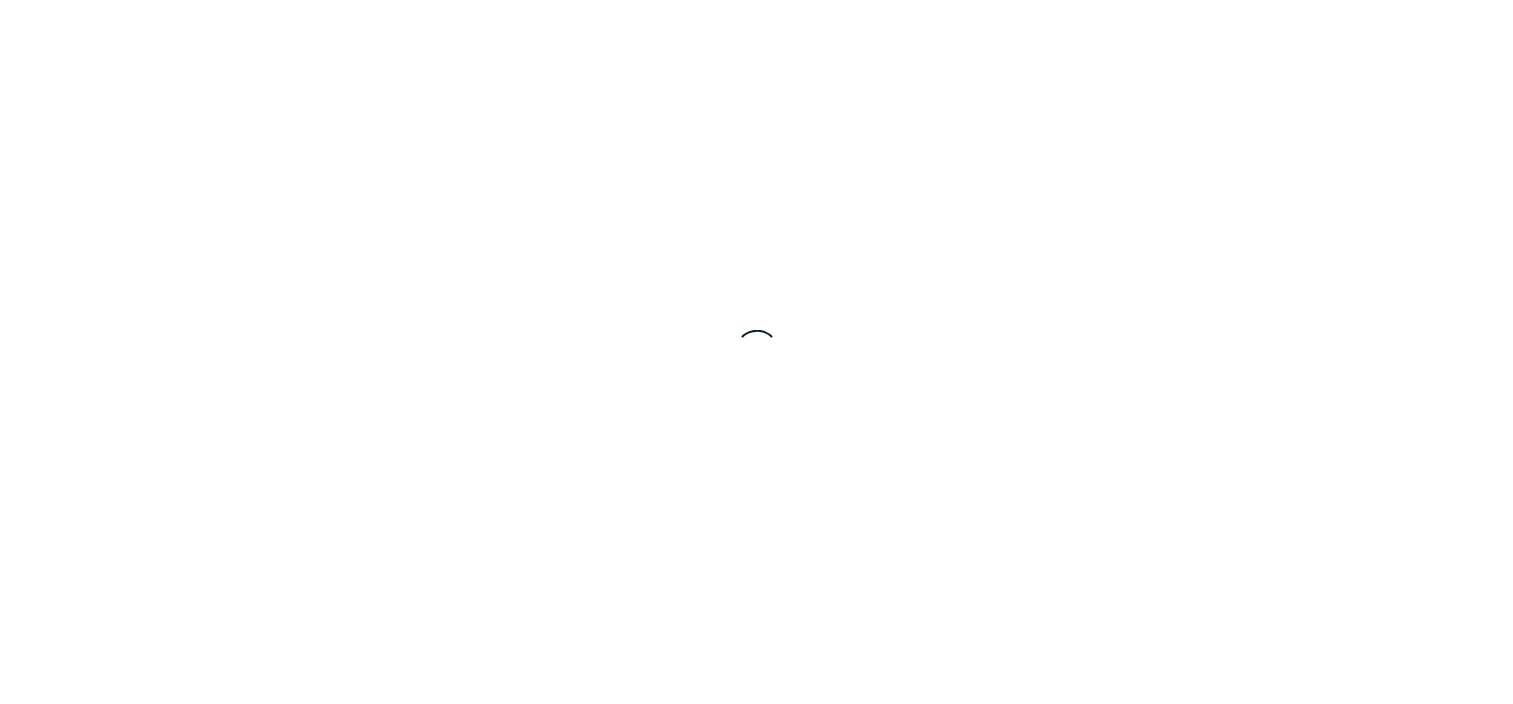 scroll, scrollTop: 0, scrollLeft: 0, axis: both 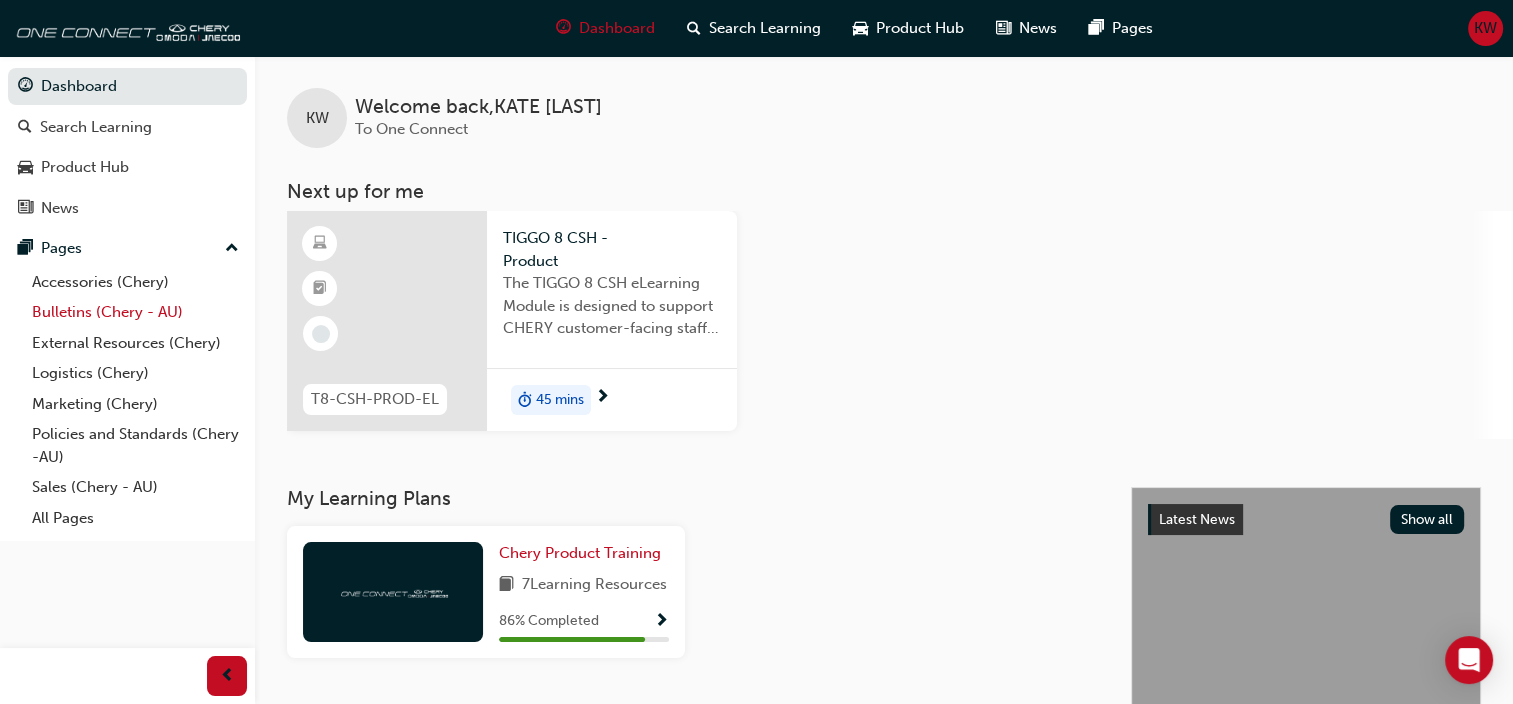 click on "Bulletins (Chery - AU)" at bounding box center [135, 312] 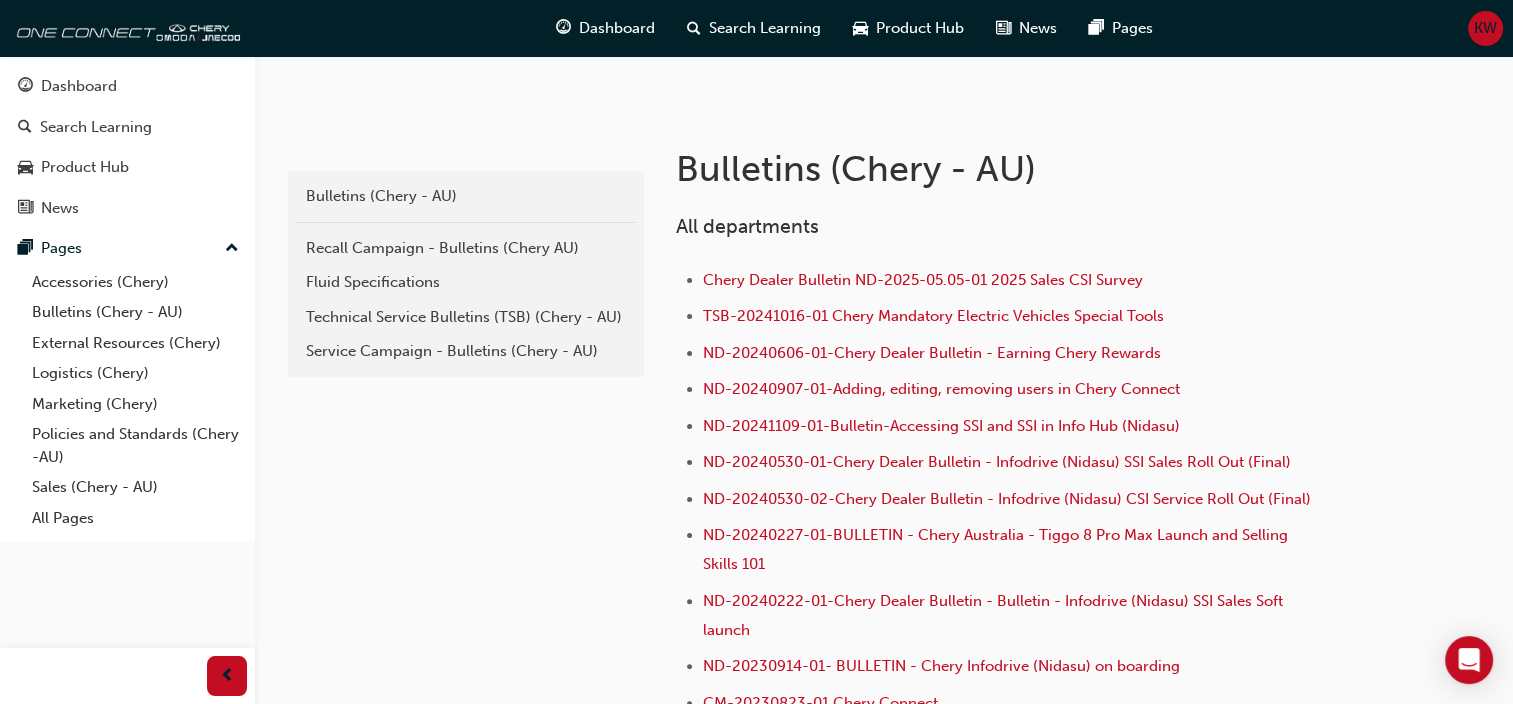 scroll, scrollTop: 400, scrollLeft: 0, axis: vertical 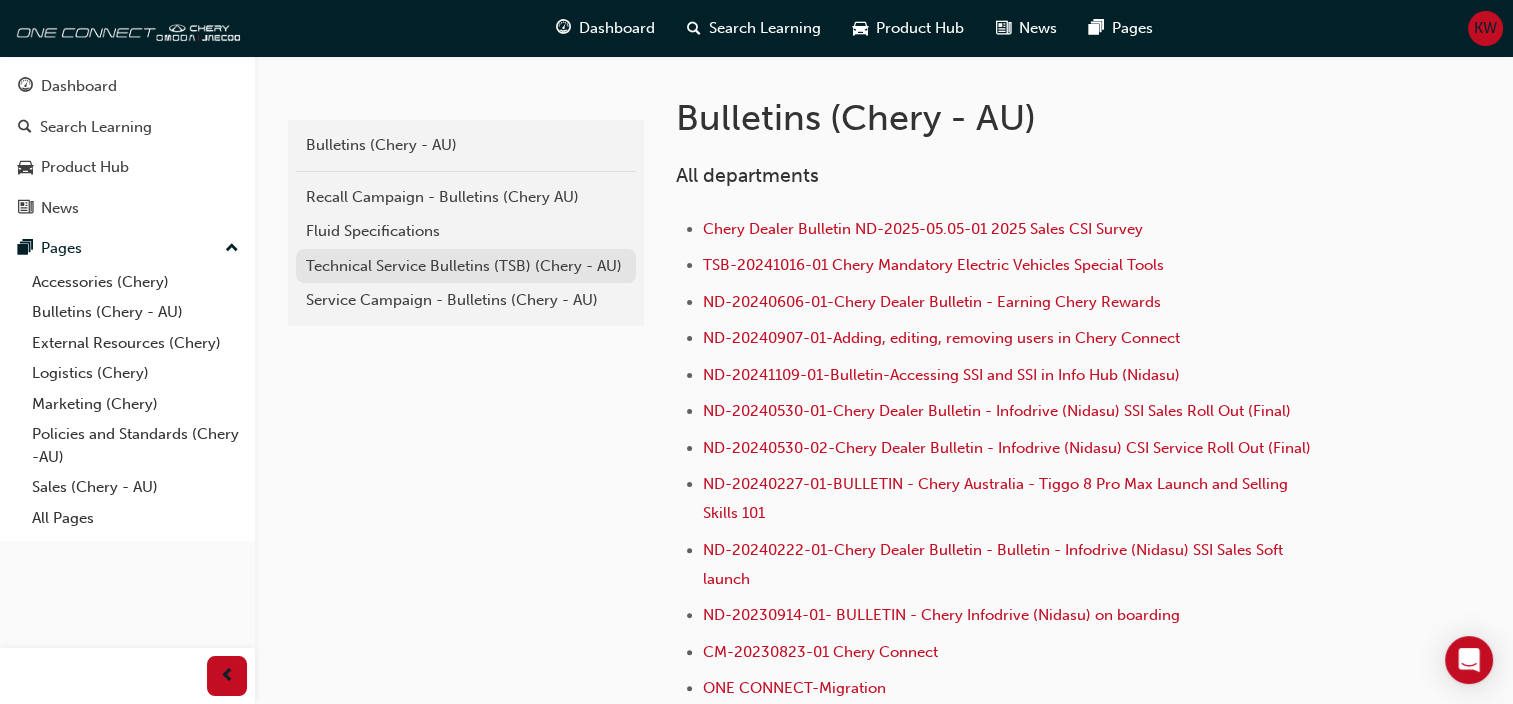 click on "Technical Service Bulletins (TSB) (Chery - AU)" at bounding box center [466, 266] 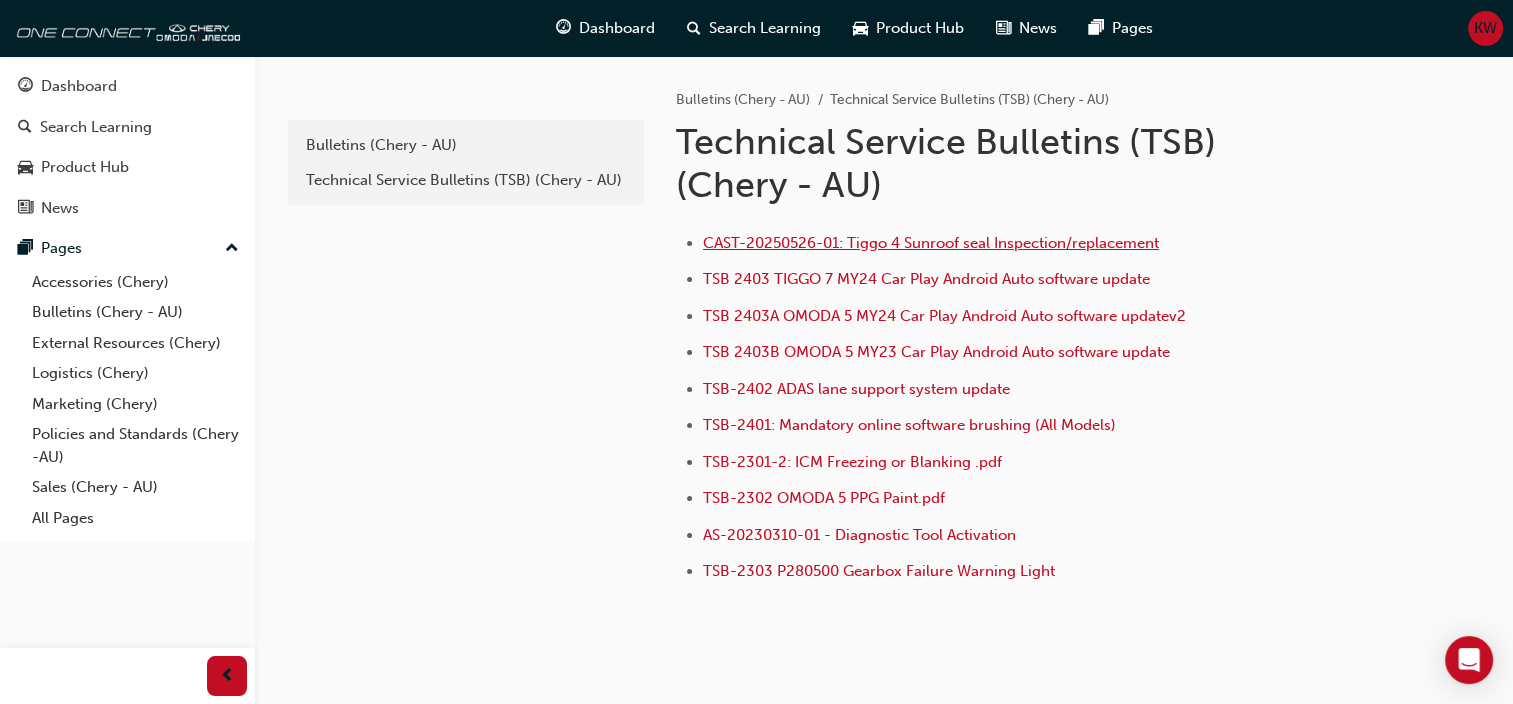 click on "CAST-20250526-01: Tiggo 4 Sunroof seal Inspection/replacement" at bounding box center [931, 243] 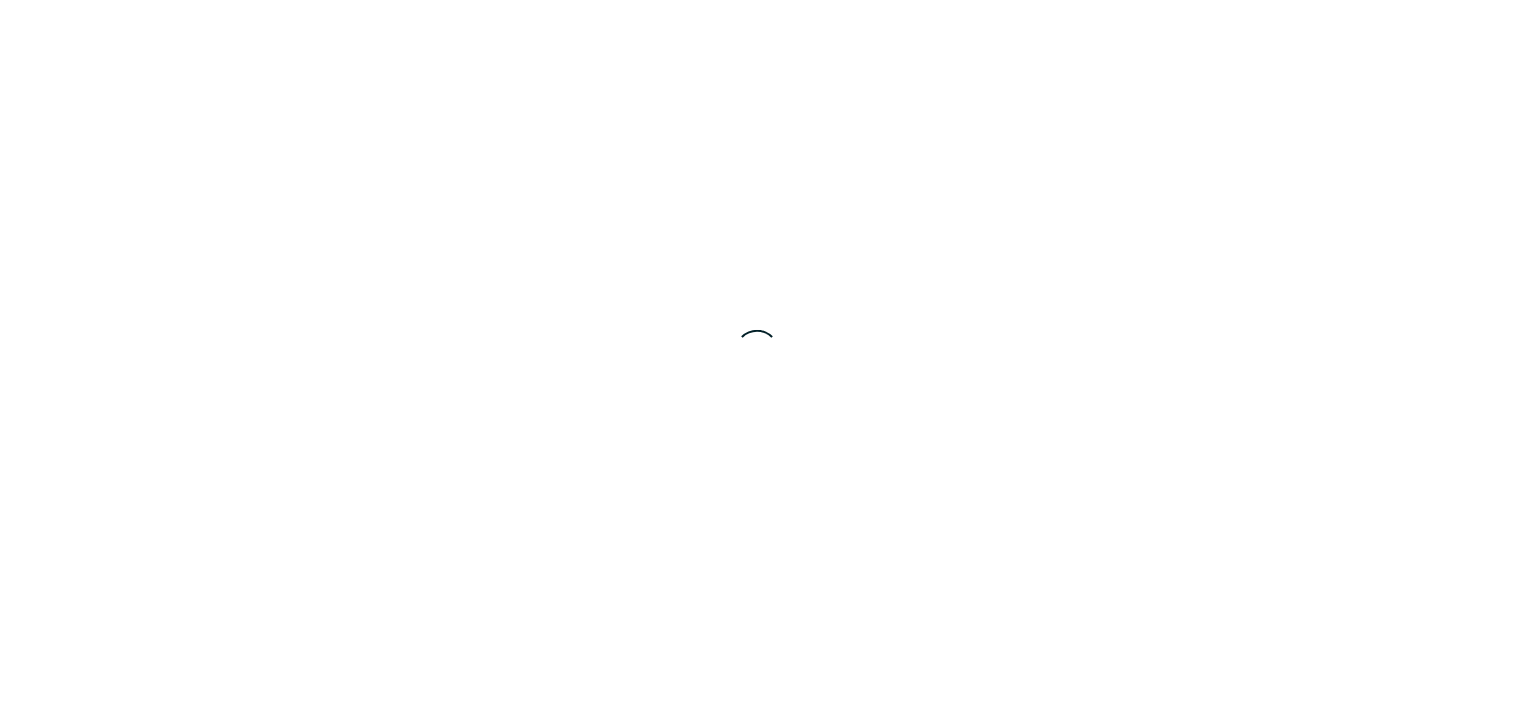 scroll, scrollTop: 0, scrollLeft: 0, axis: both 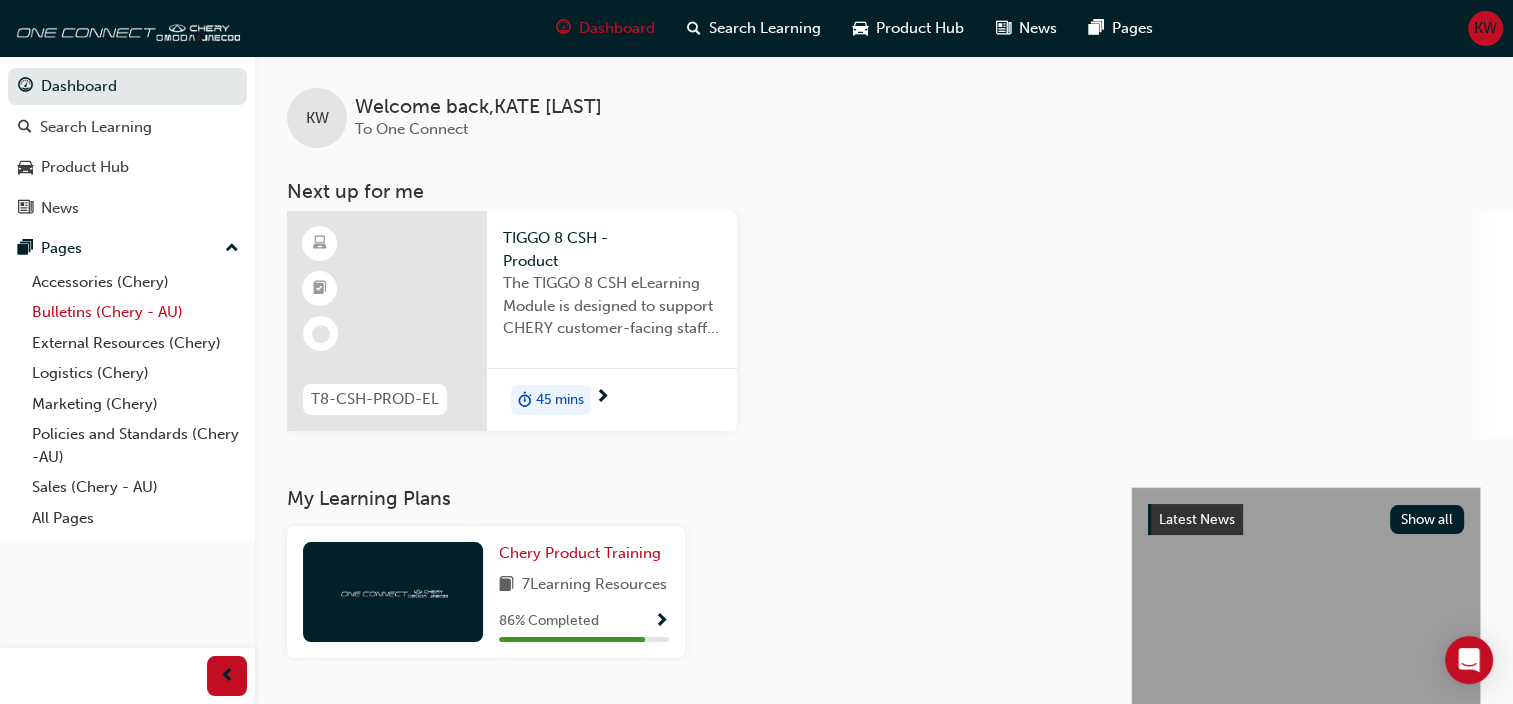 click on "Bulletins (Chery - AU)" at bounding box center [135, 312] 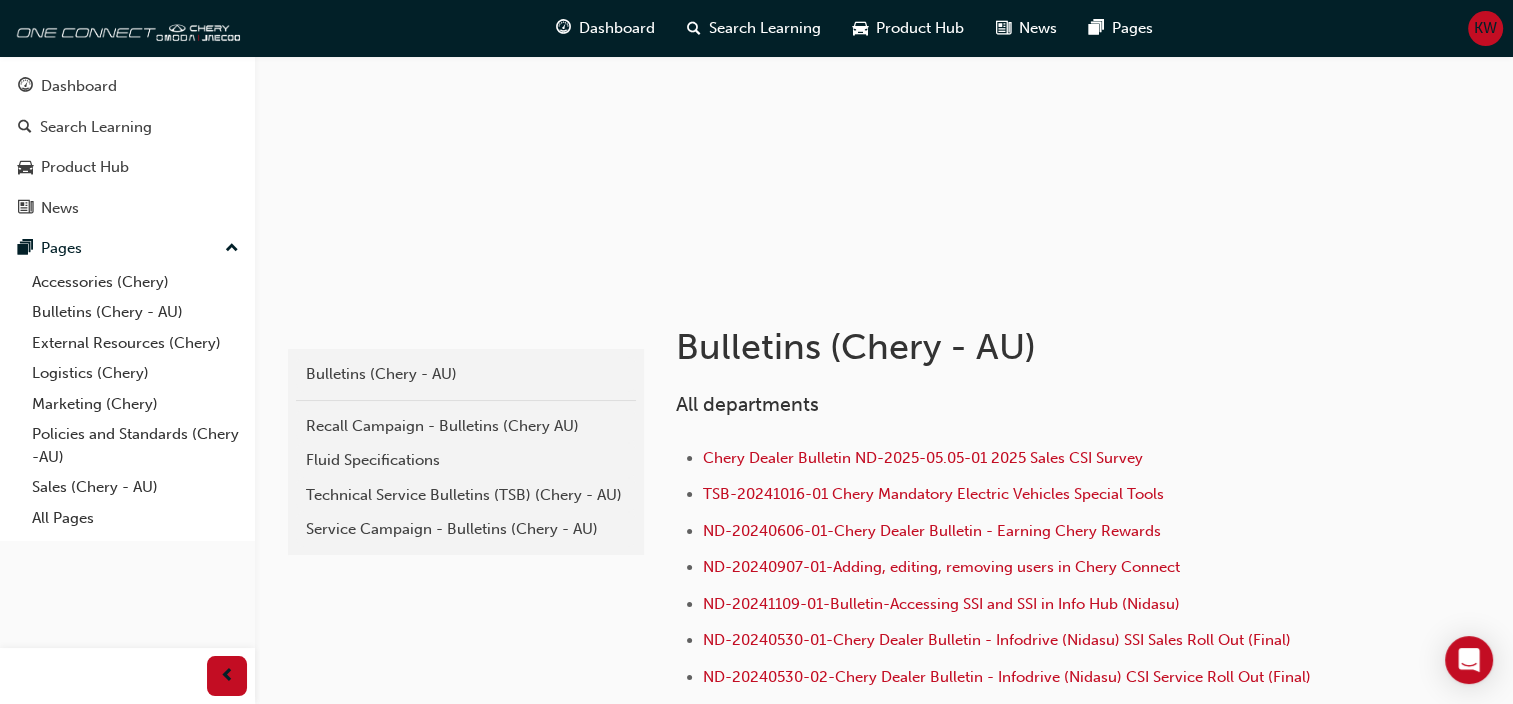 scroll, scrollTop: 300, scrollLeft: 0, axis: vertical 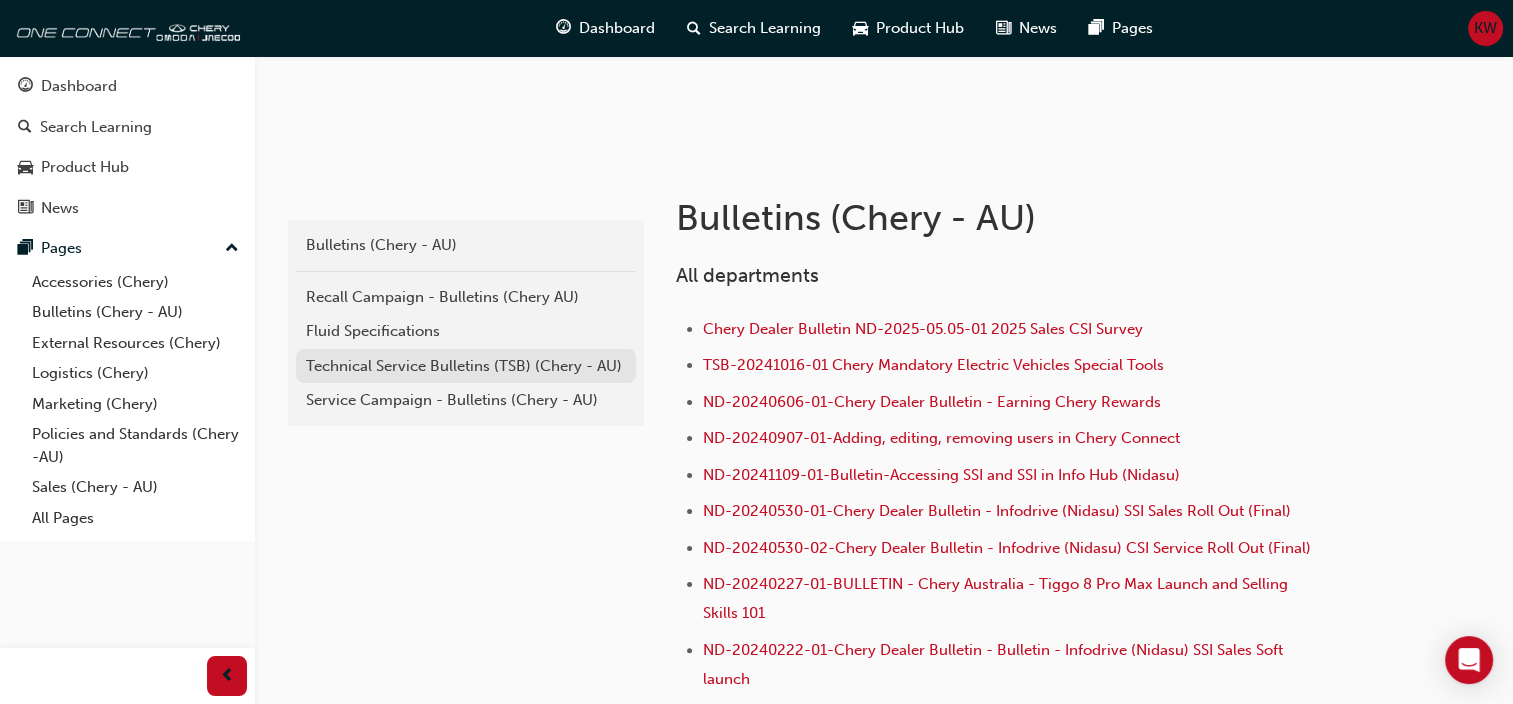 click on "Technical Service Bulletins (TSB) (Chery - AU)" at bounding box center (466, 366) 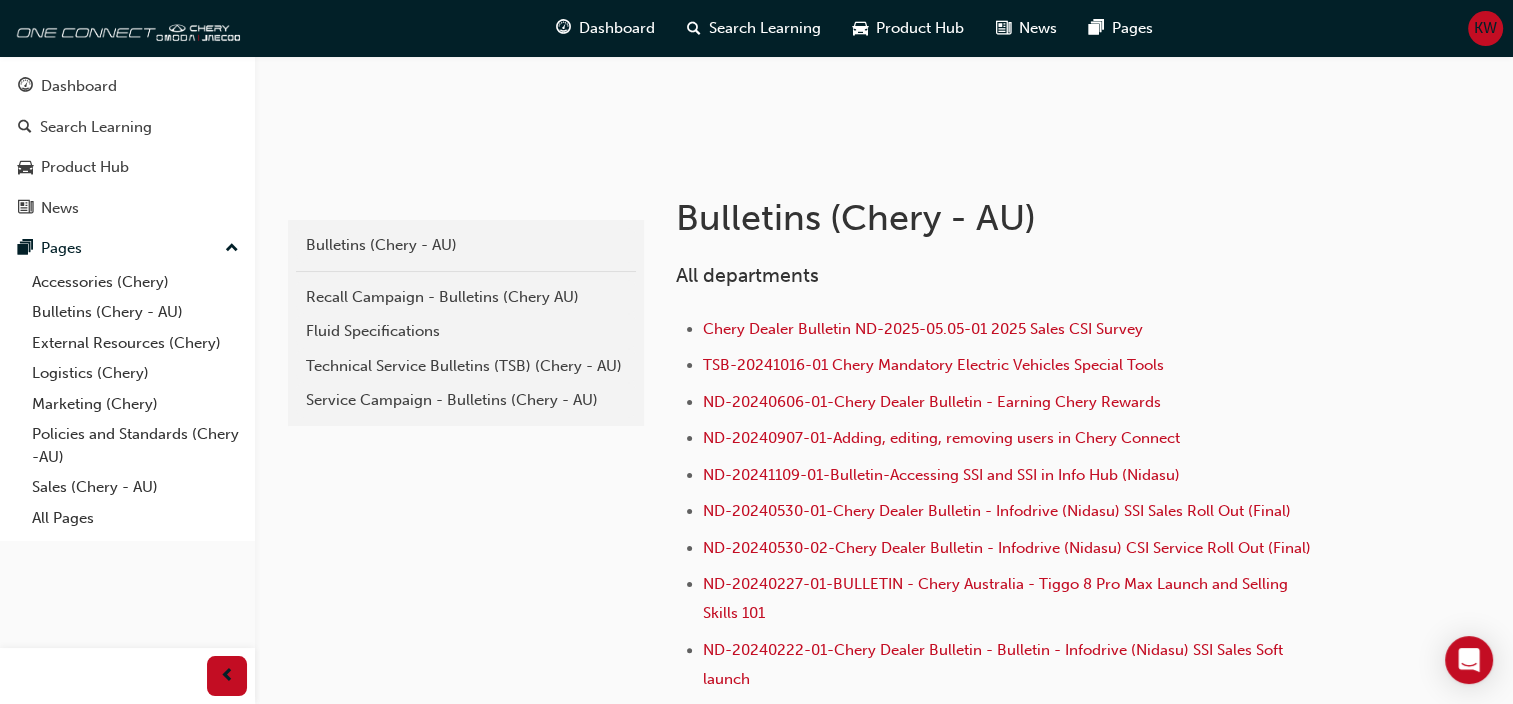 scroll, scrollTop: 0, scrollLeft: 0, axis: both 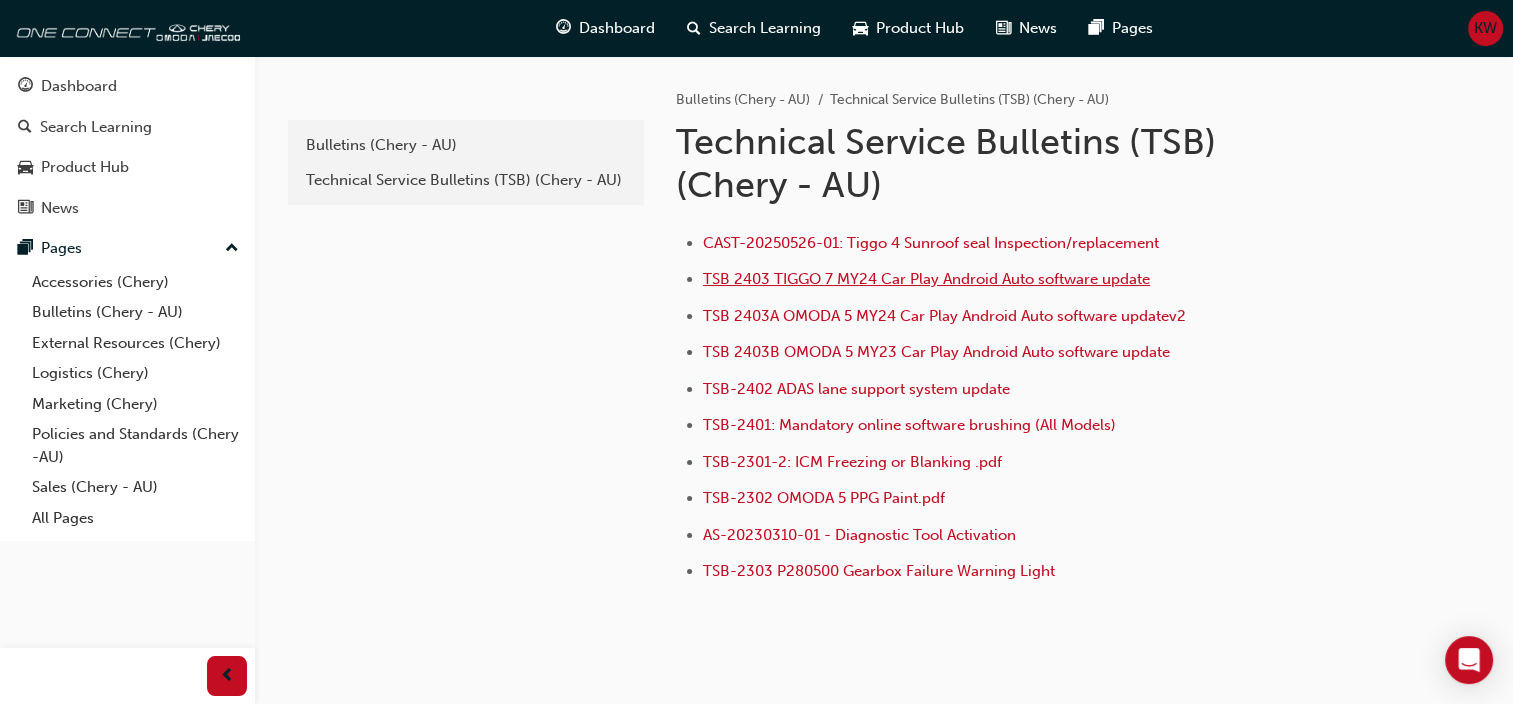 click on "TSB 2403 TIGGO 7 MY24 Car Play Android Auto software update" at bounding box center (926, 279) 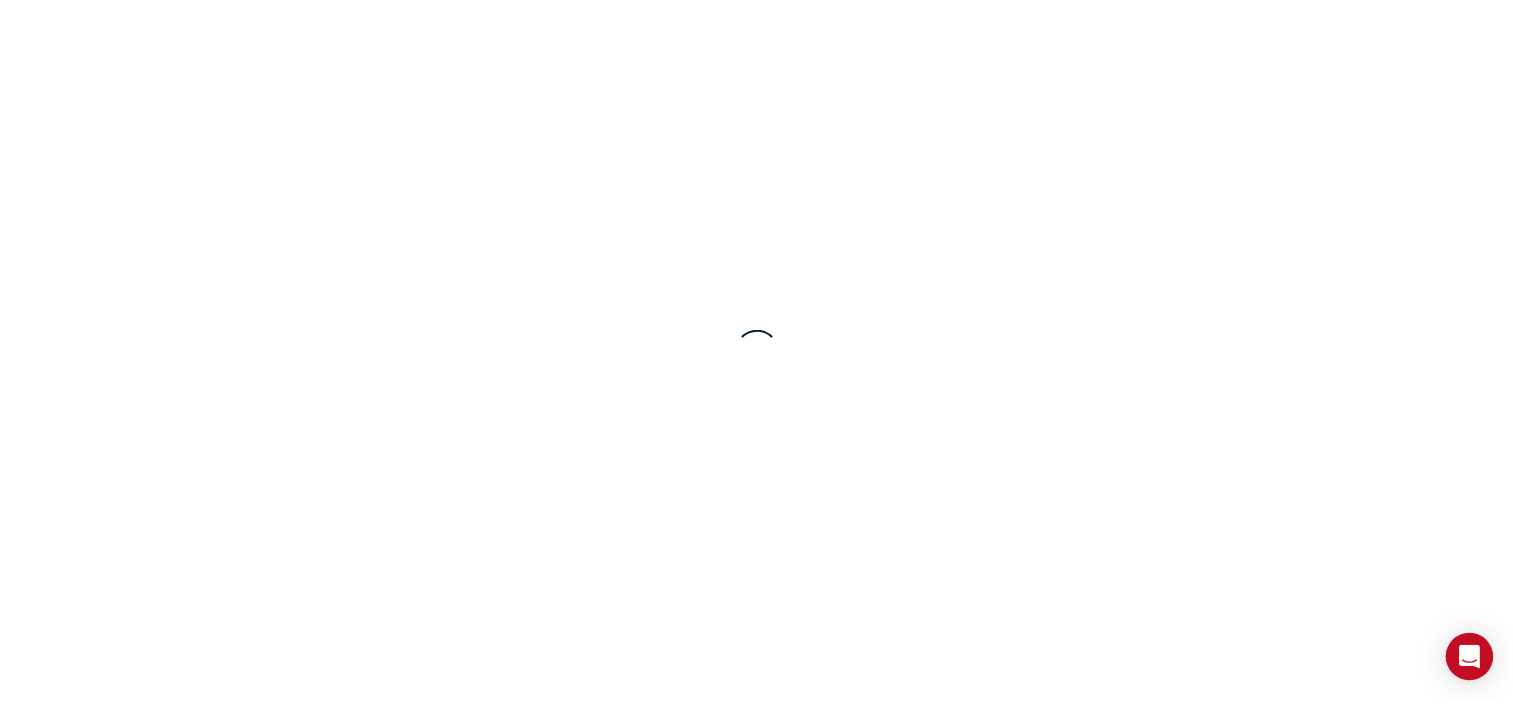scroll, scrollTop: 0, scrollLeft: 0, axis: both 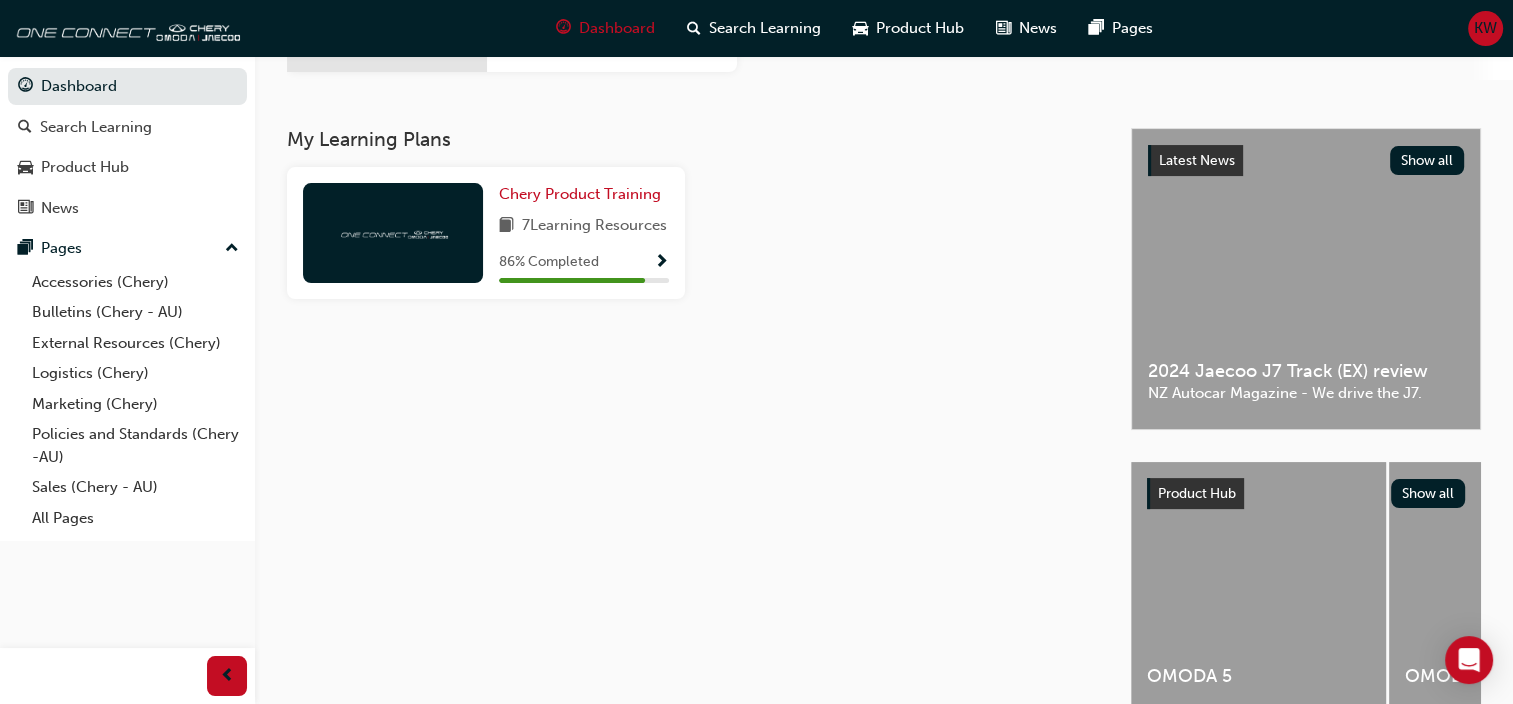 click on "KW" at bounding box center (1485, 28) 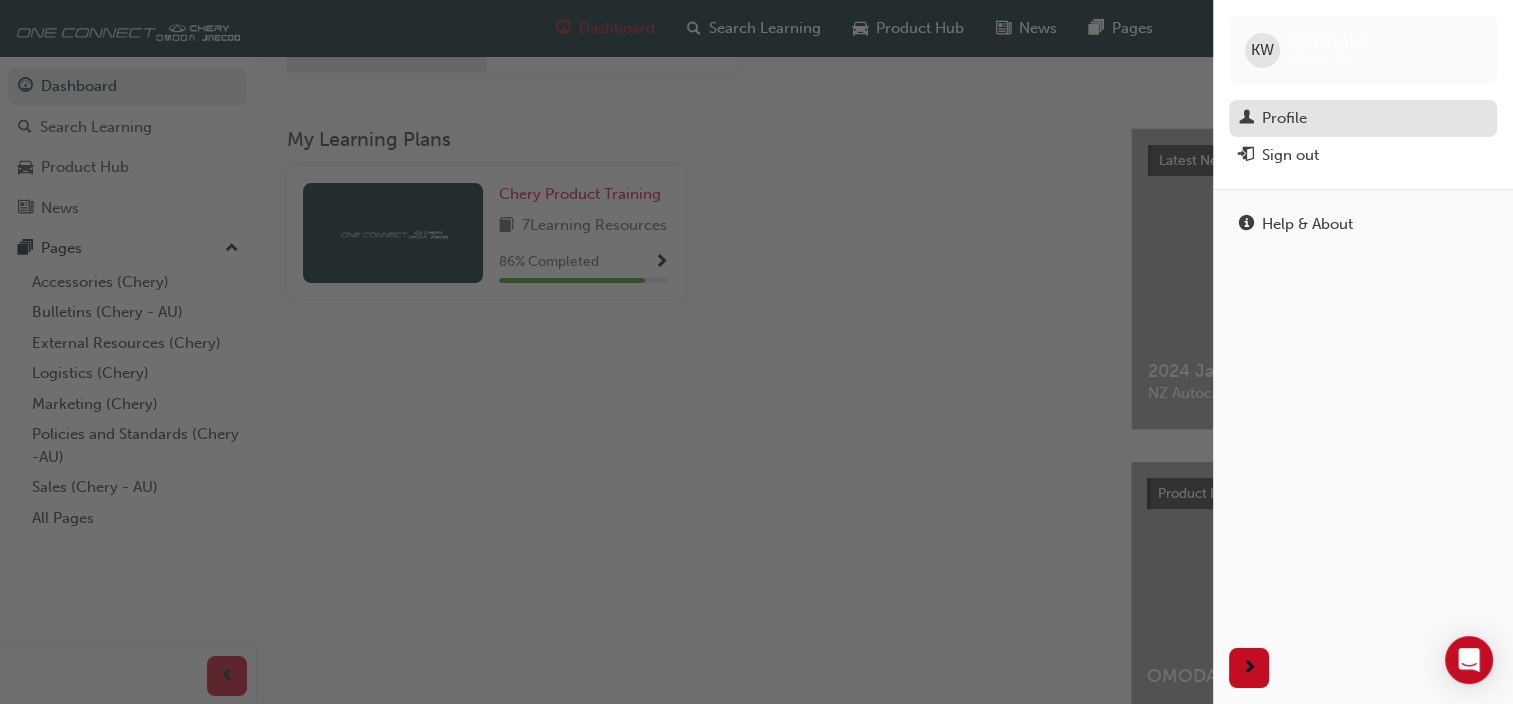 click on "Profile" at bounding box center [1284, 118] 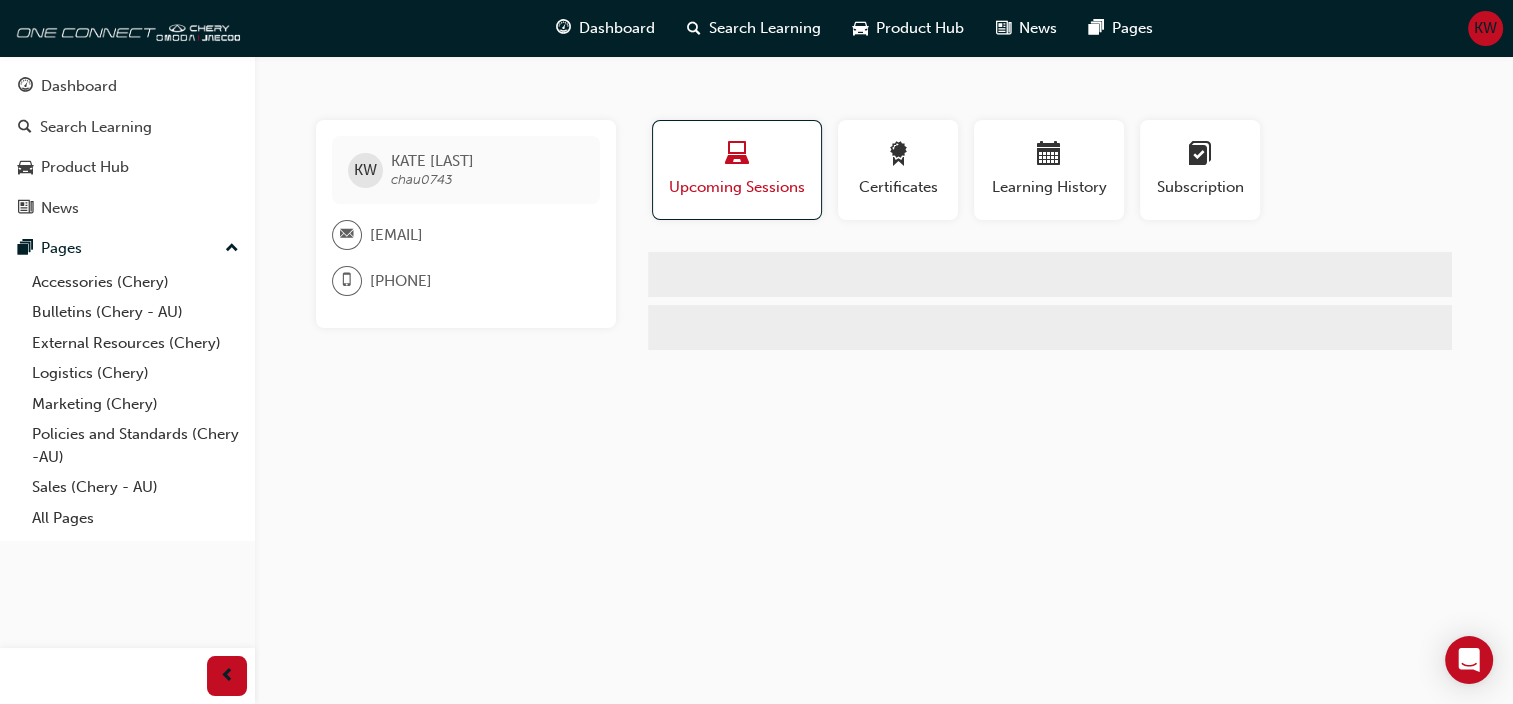 scroll, scrollTop: 0, scrollLeft: 0, axis: both 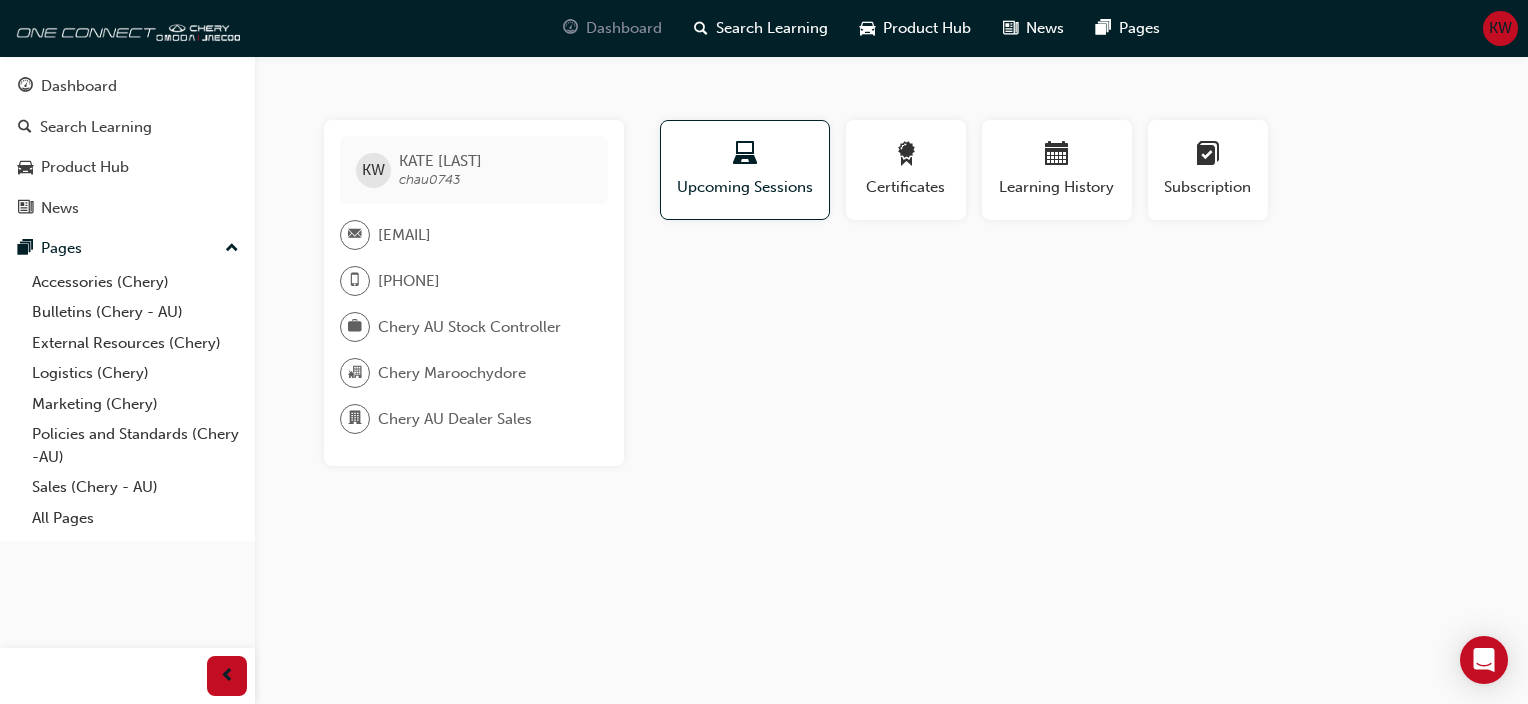 click on "Dashboard" at bounding box center (624, 28) 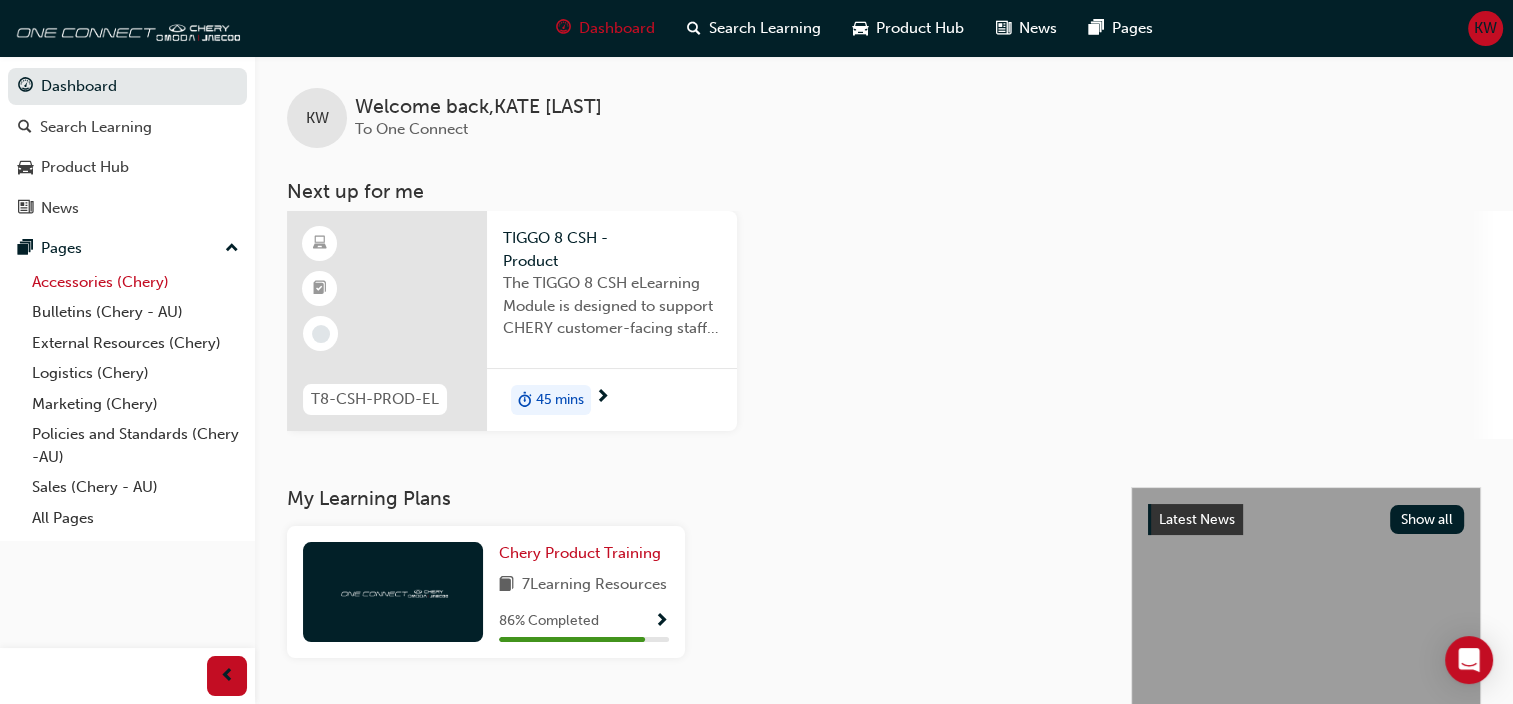 click on "Accessories (Chery)" at bounding box center (135, 282) 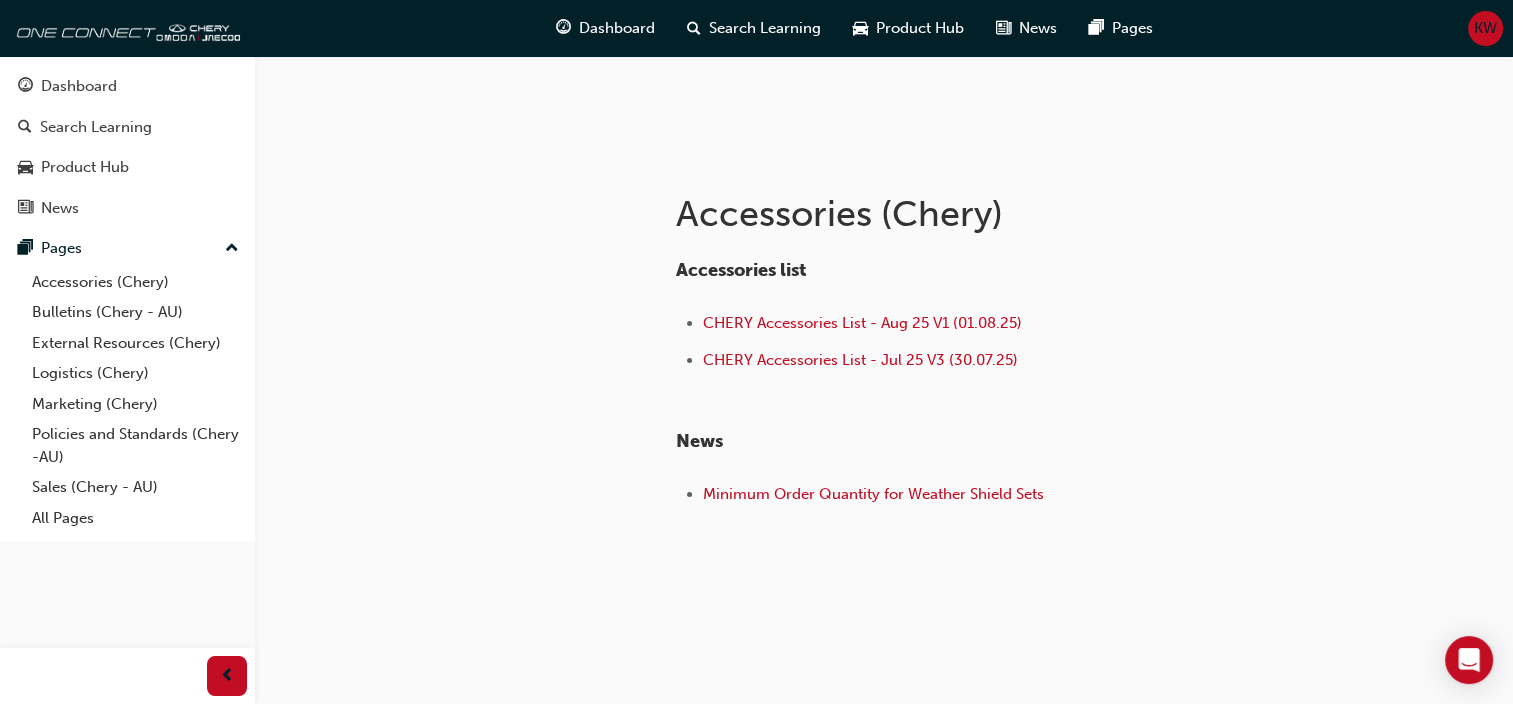 scroll, scrollTop: 204, scrollLeft: 0, axis: vertical 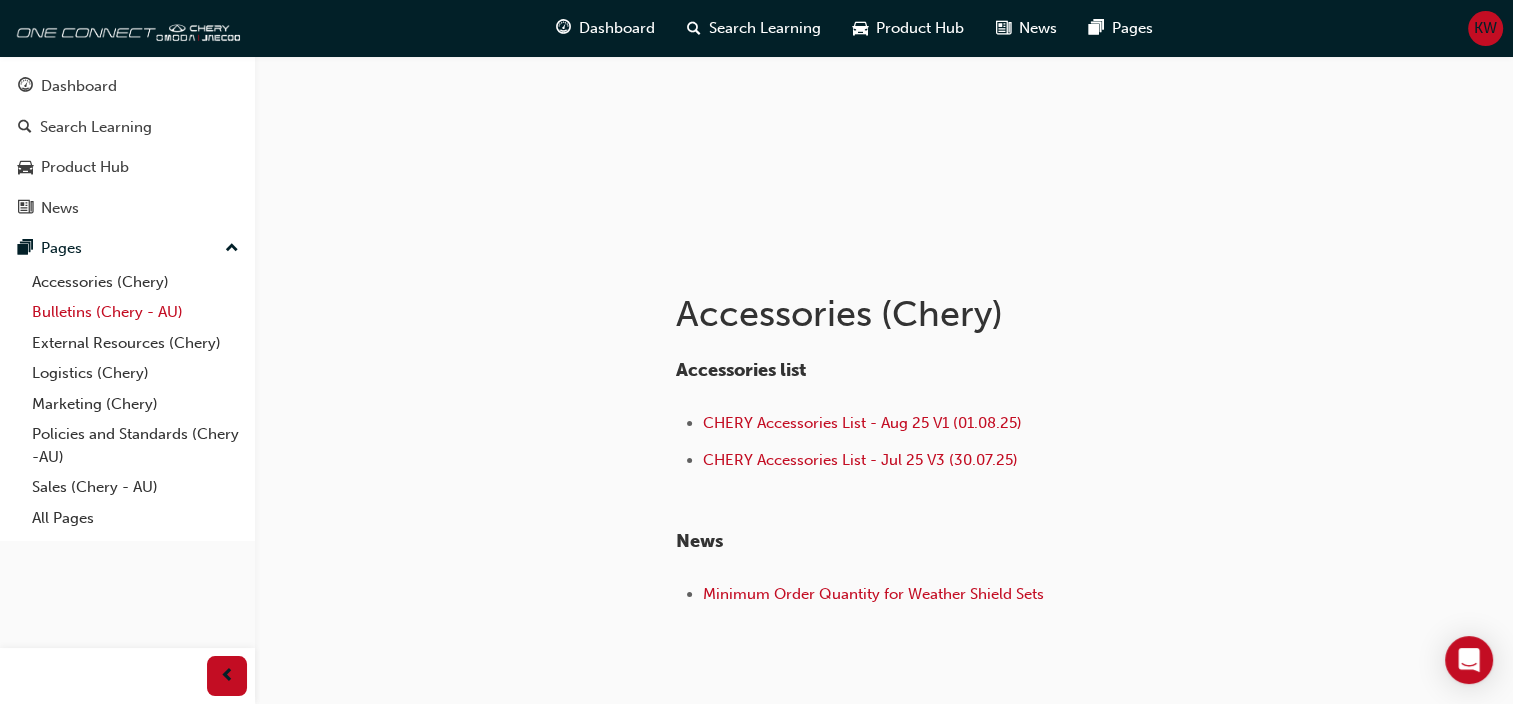 click on "Bulletins (Chery - AU)" at bounding box center [135, 312] 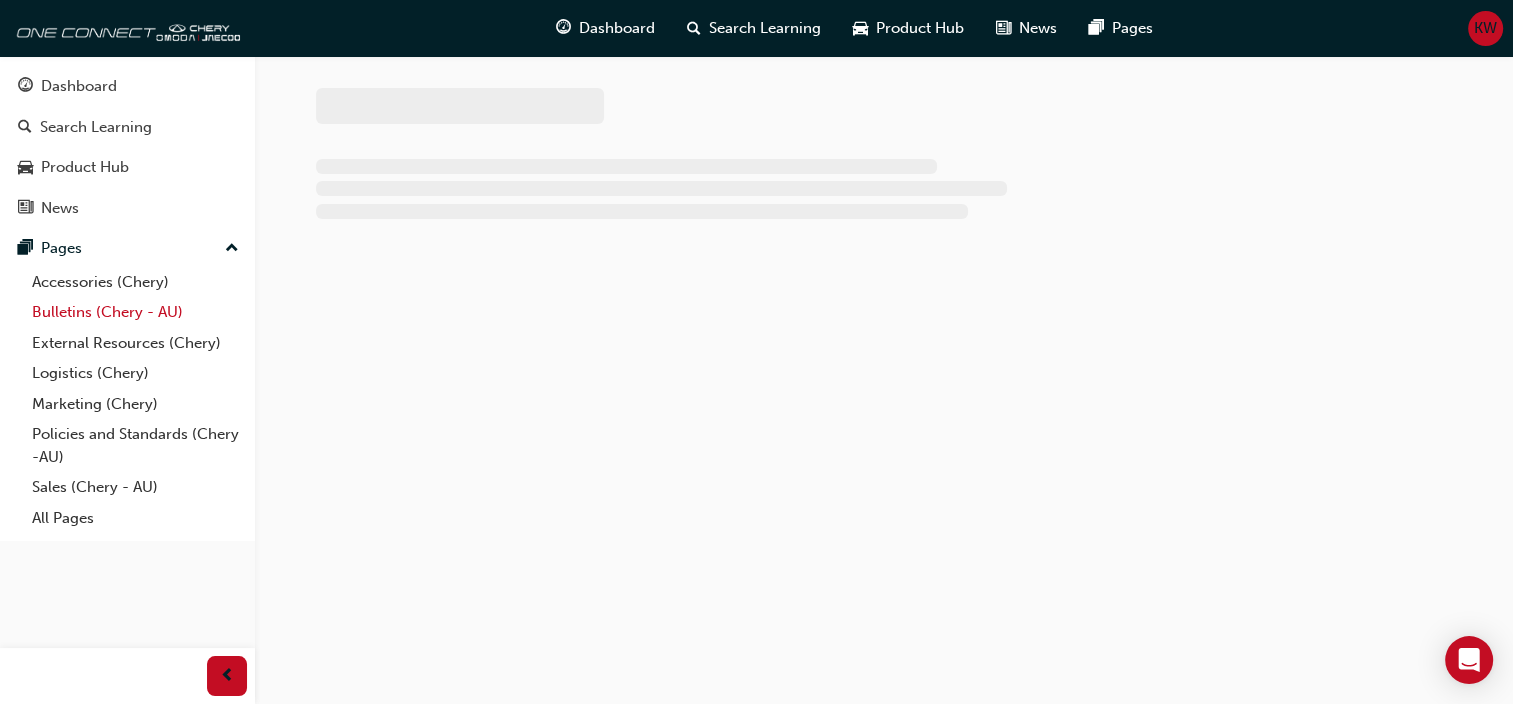 scroll, scrollTop: 0, scrollLeft: 0, axis: both 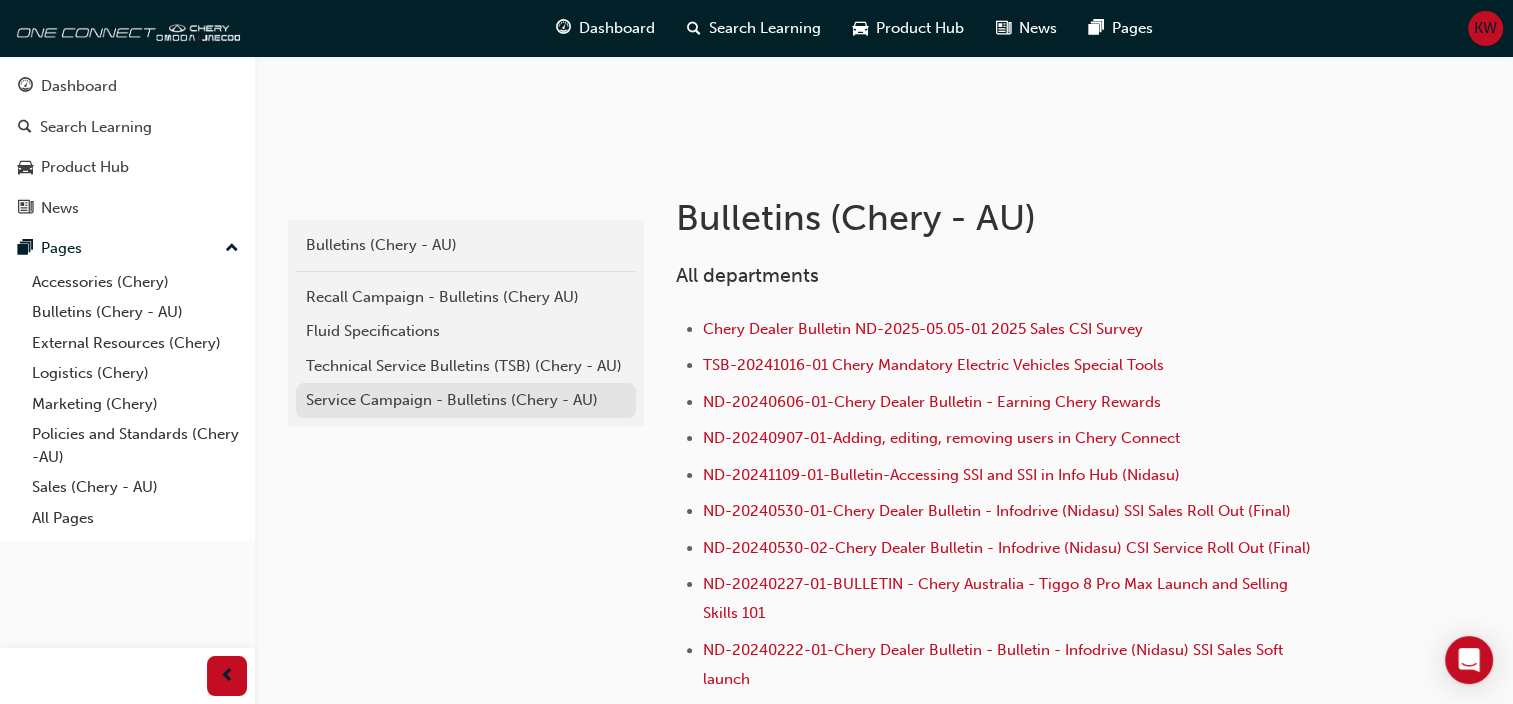 click on "Service Campaign - Bulletins (Chery - AU)" at bounding box center [466, 400] 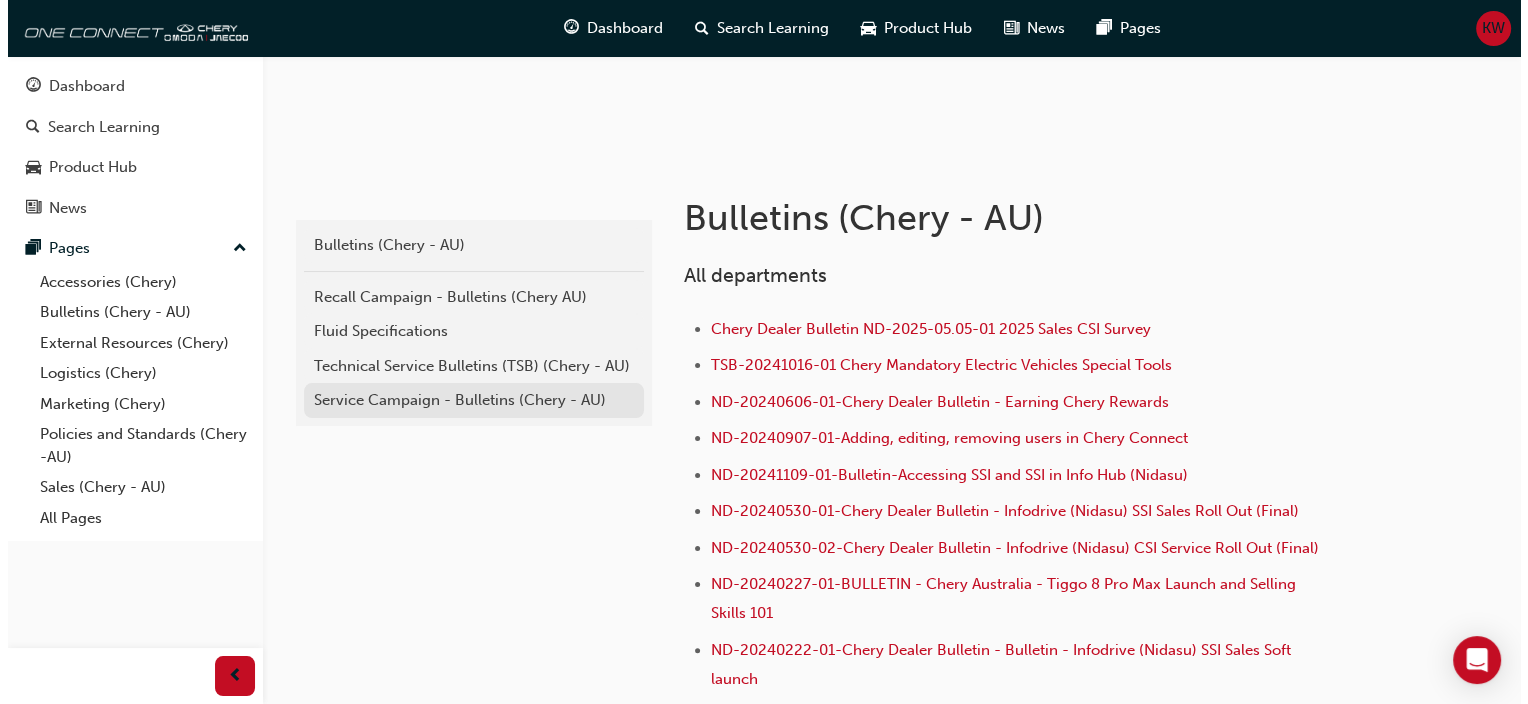 scroll, scrollTop: 0, scrollLeft: 0, axis: both 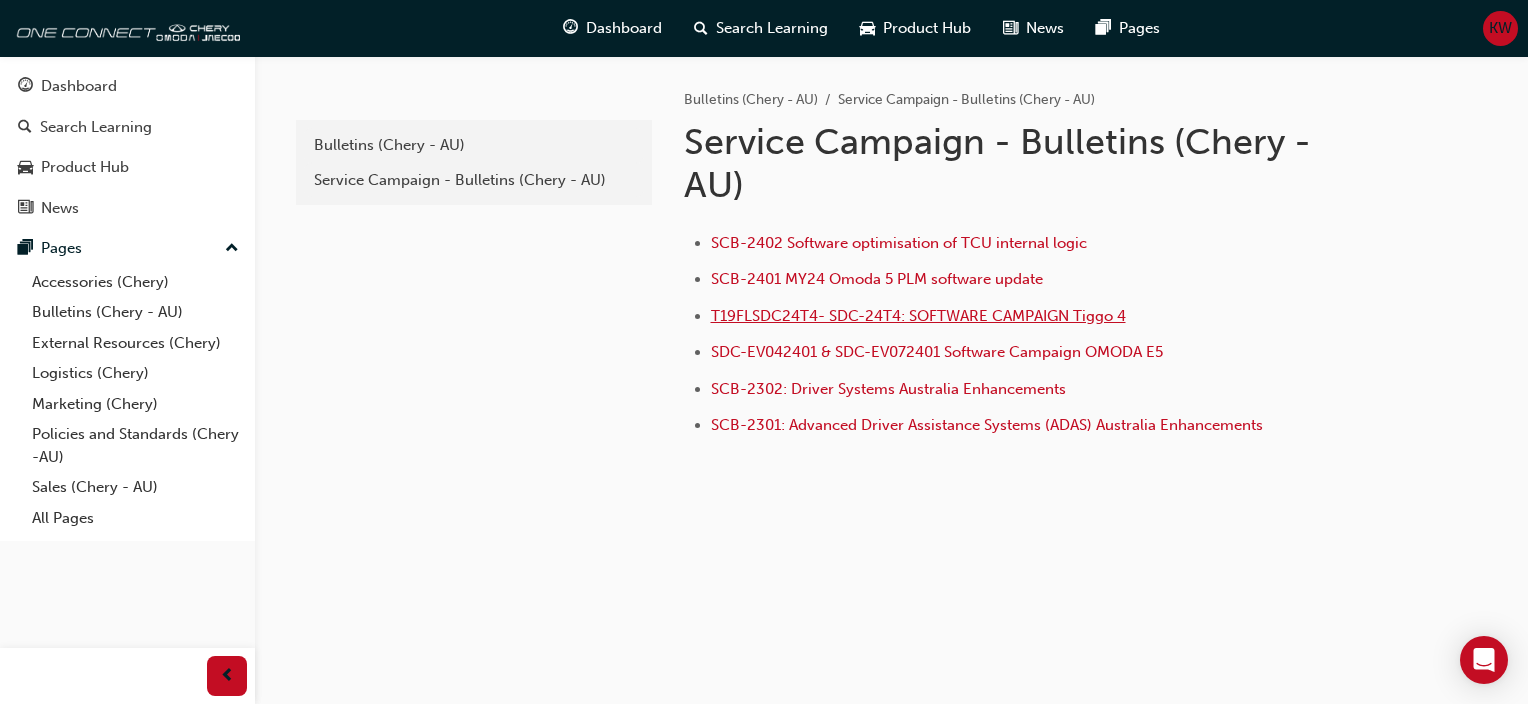click on "T19FLSDC24T4- SDC-24T4: SOFTWARE CAMPAIGN Tiggo 4" at bounding box center [918, 316] 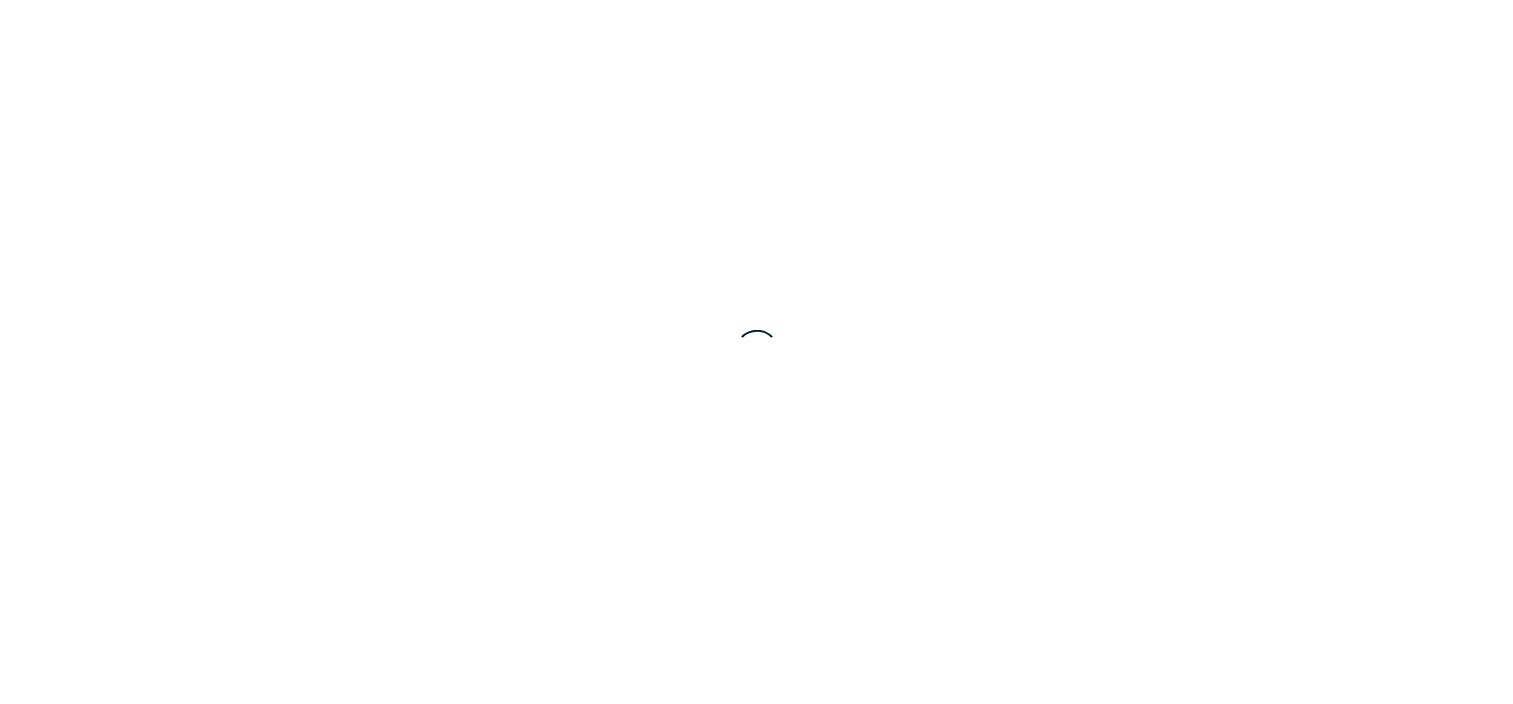 scroll, scrollTop: 0, scrollLeft: 0, axis: both 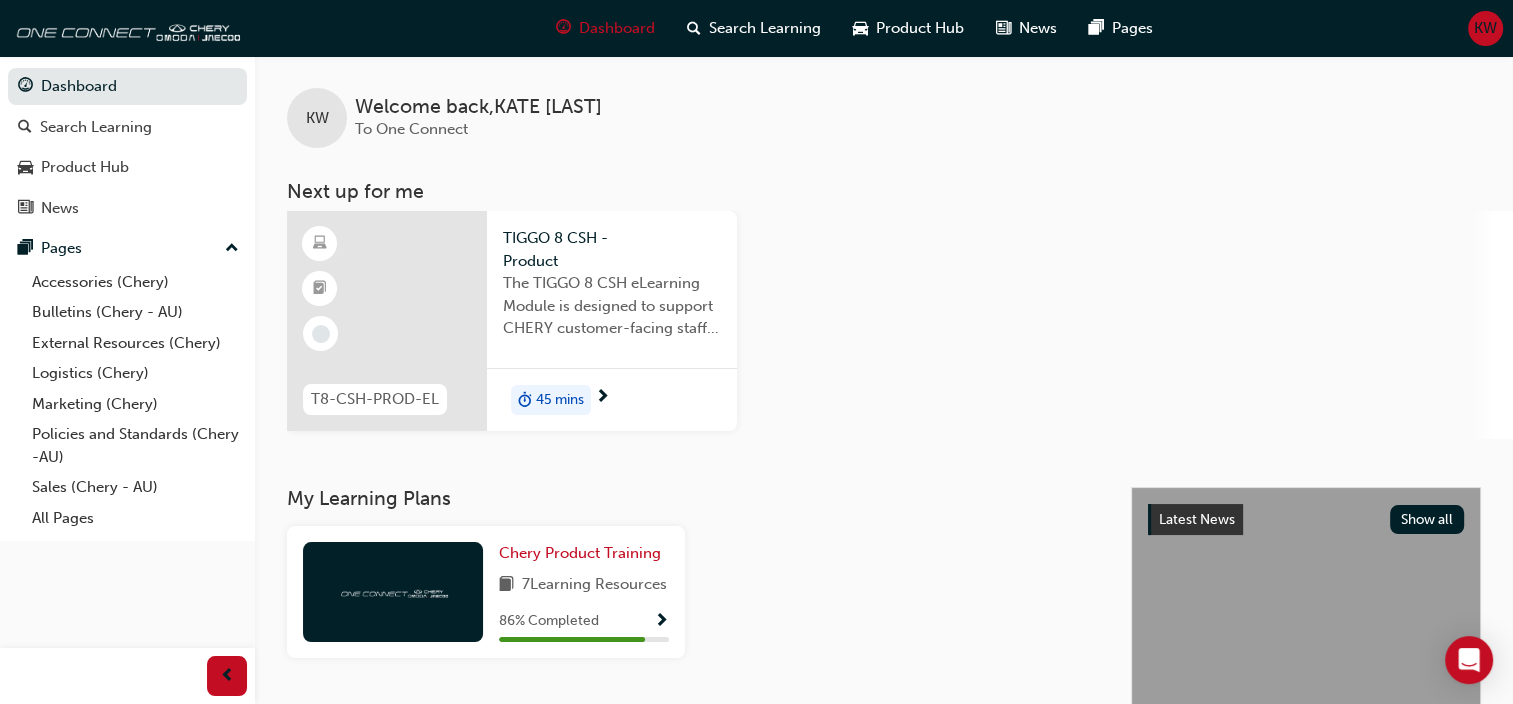 click on "KW" at bounding box center [1485, 28] 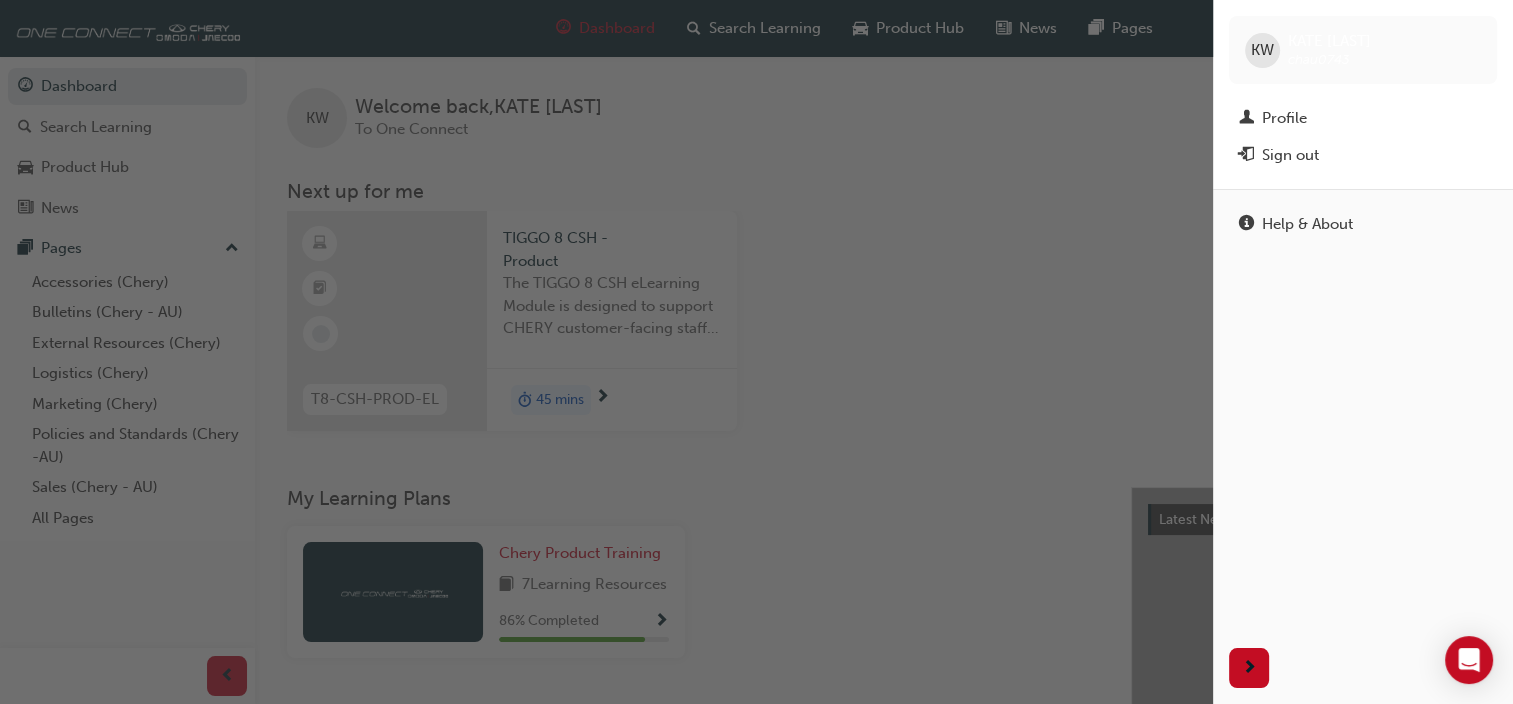 click at bounding box center (606, 352) 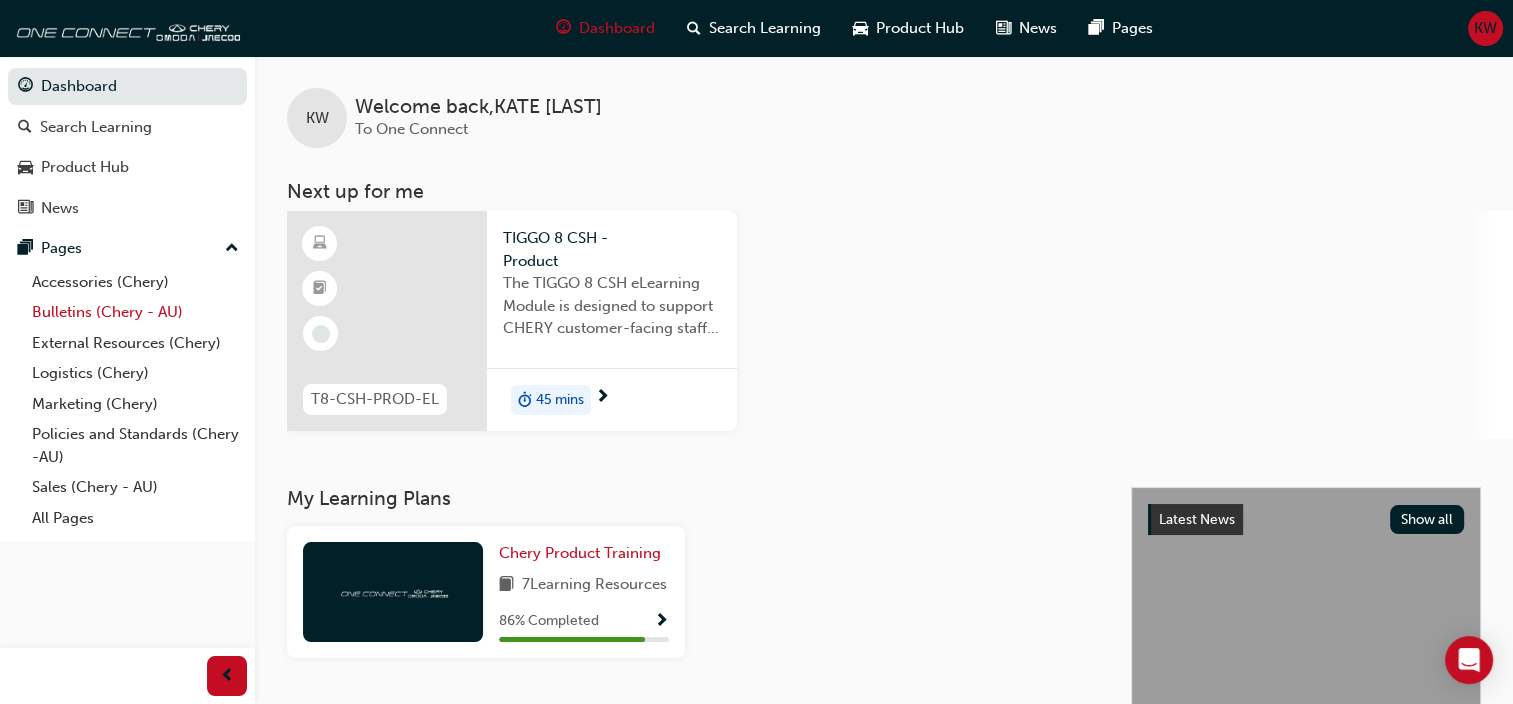 click on "Bulletins (Chery - AU)" at bounding box center (135, 312) 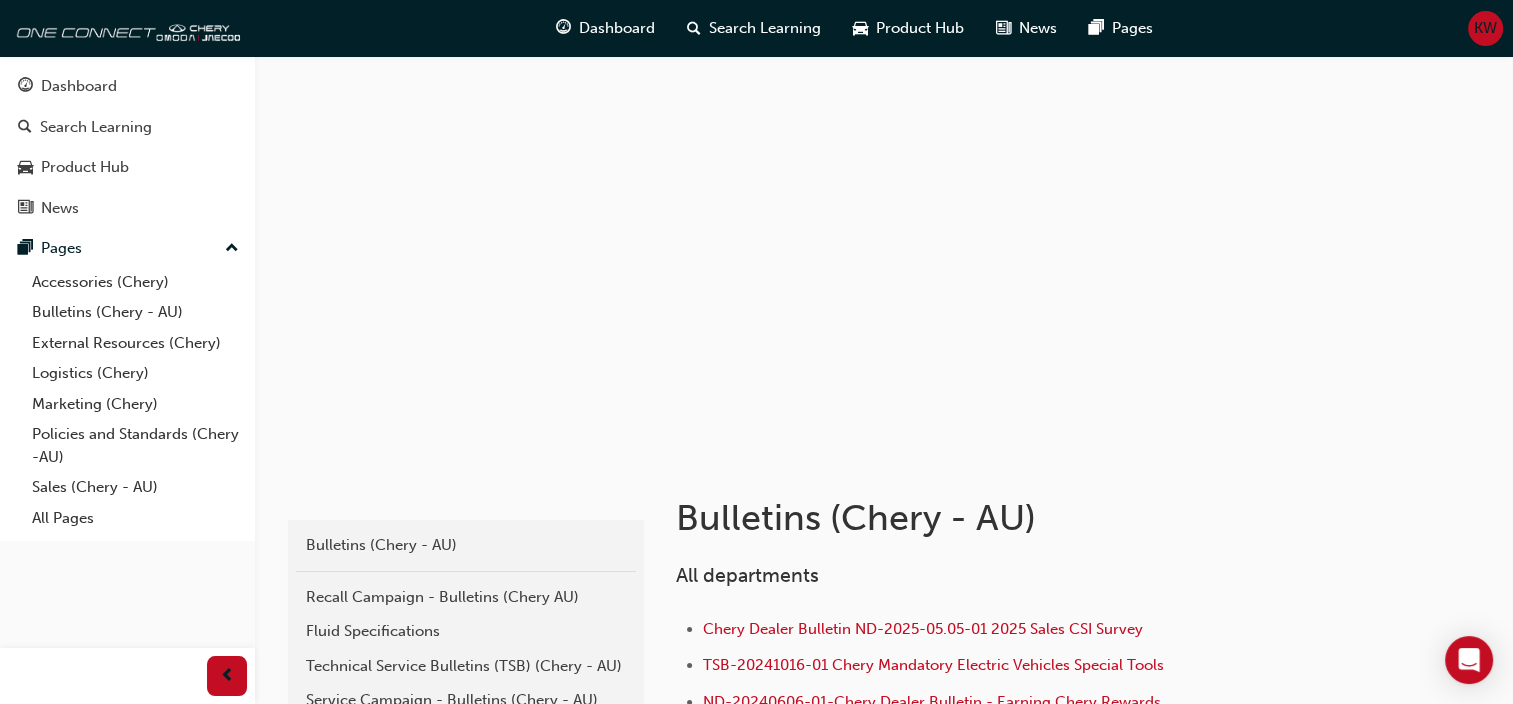 scroll, scrollTop: 300, scrollLeft: 0, axis: vertical 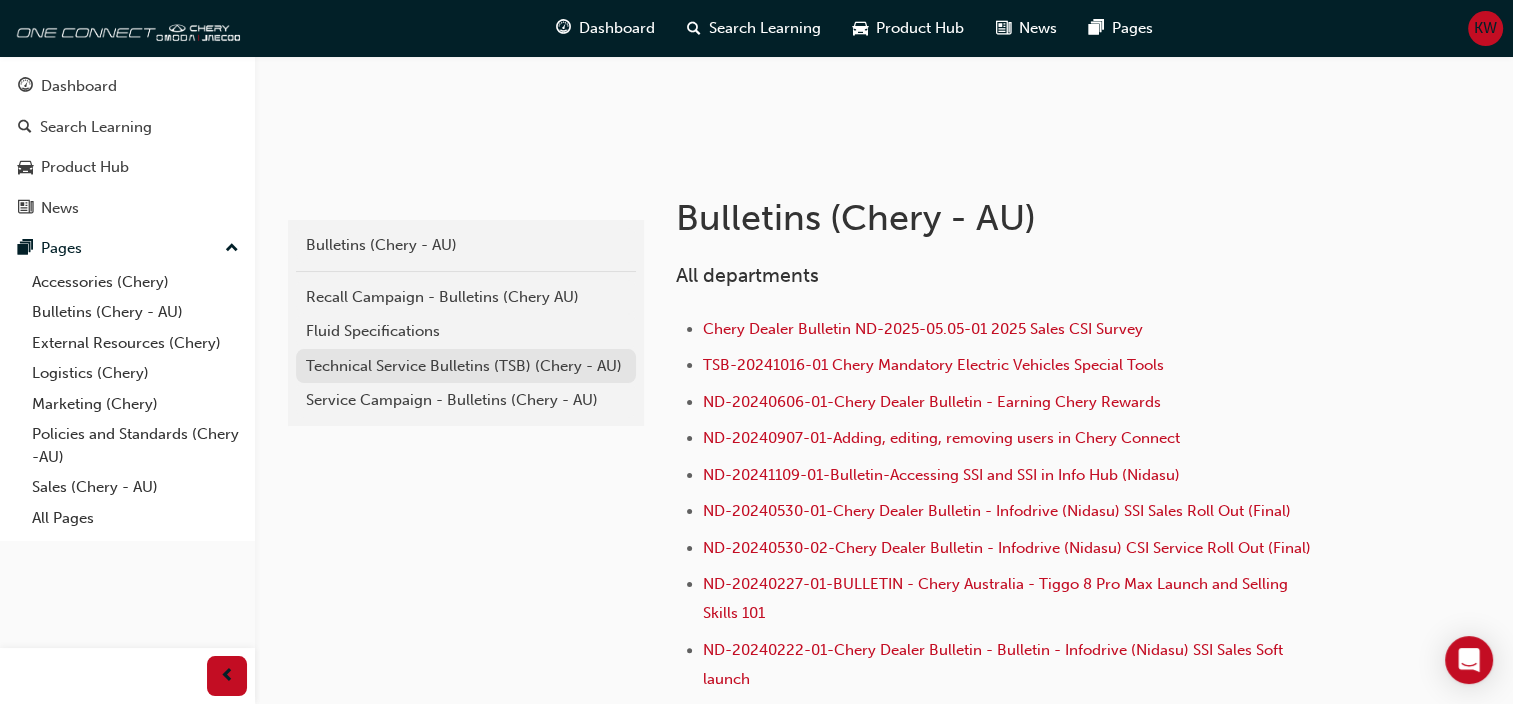click on "Technical Service Bulletins (TSB) (Chery - AU)" at bounding box center [466, 366] 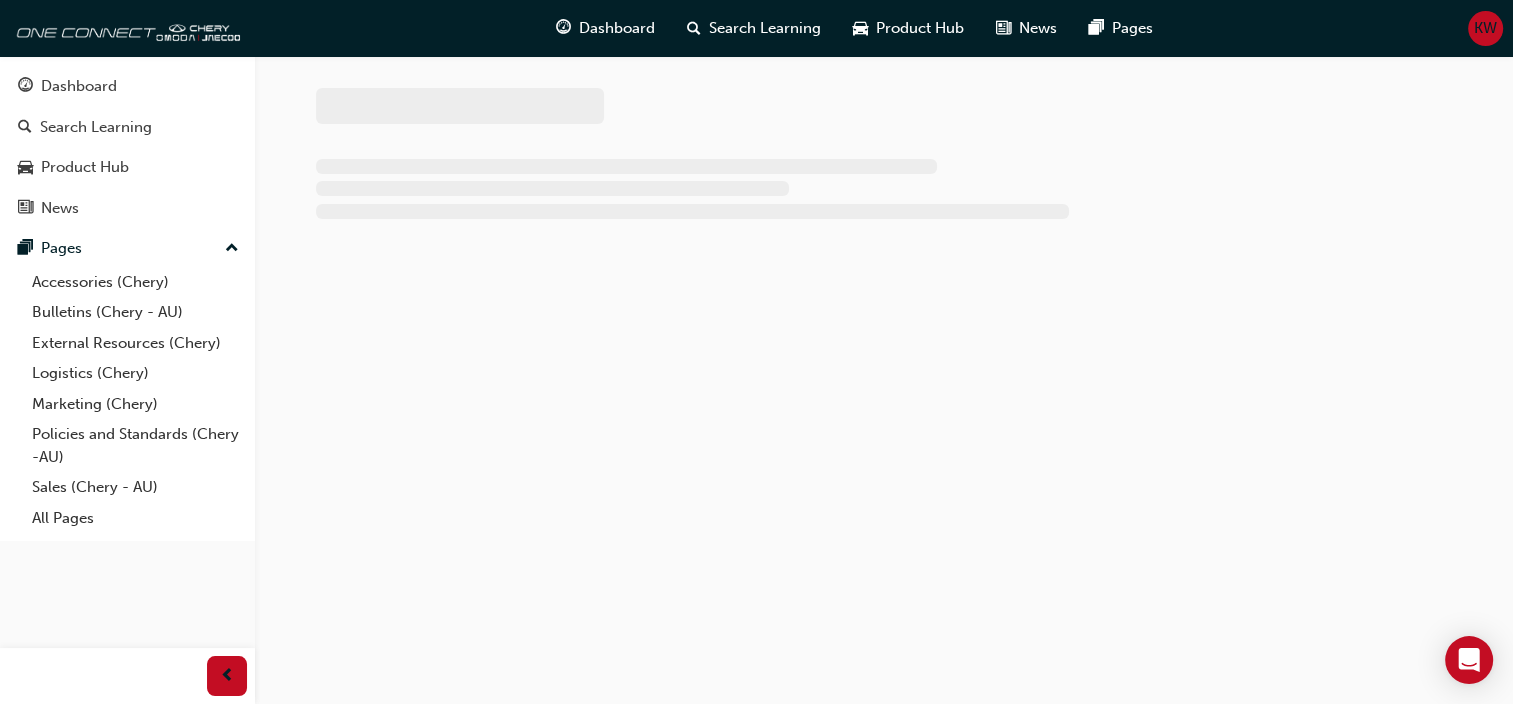 scroll, scrollTop: 0, scrollLeft: 0, axis: both 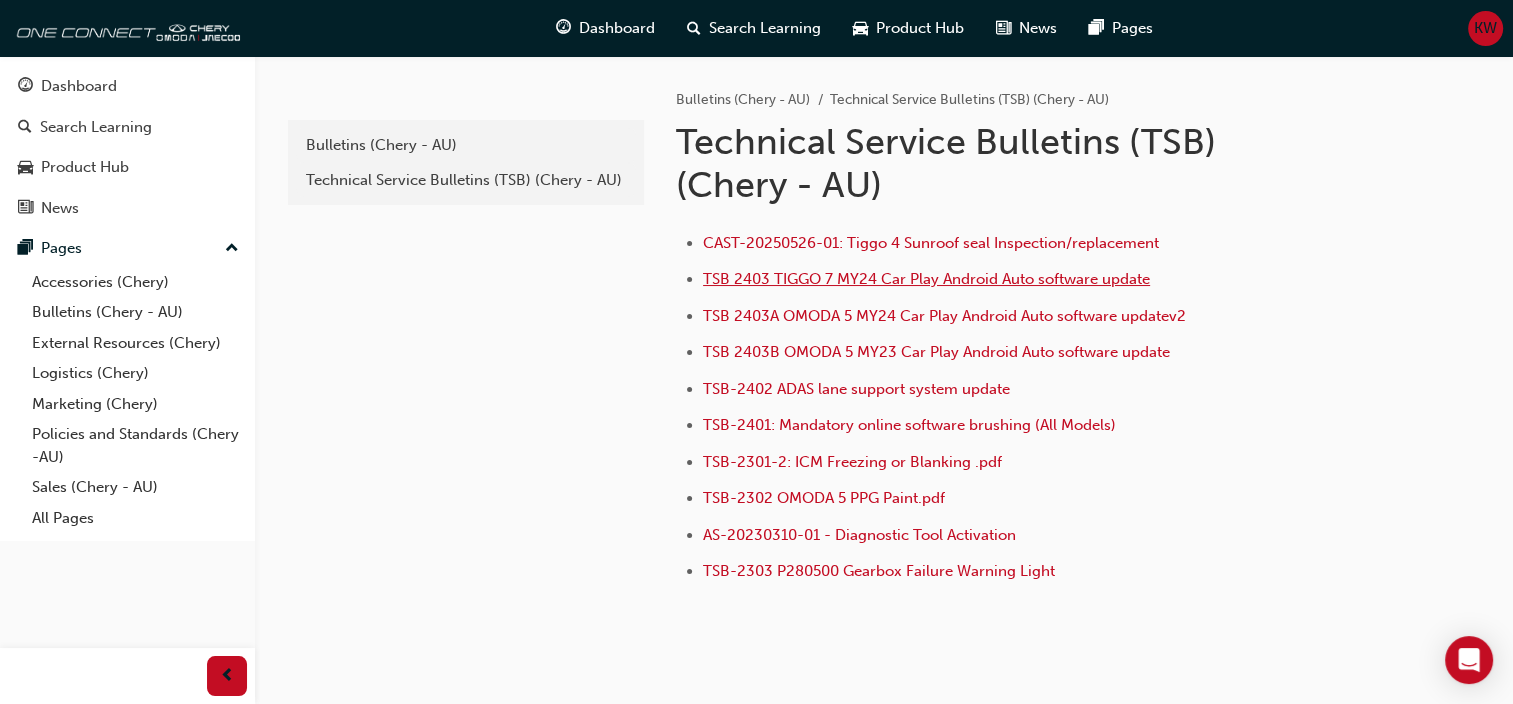 click on "TSB 2403 TIGGO 7 MY24 Car Play Android Auto software update" at bounding box center (926, 279) 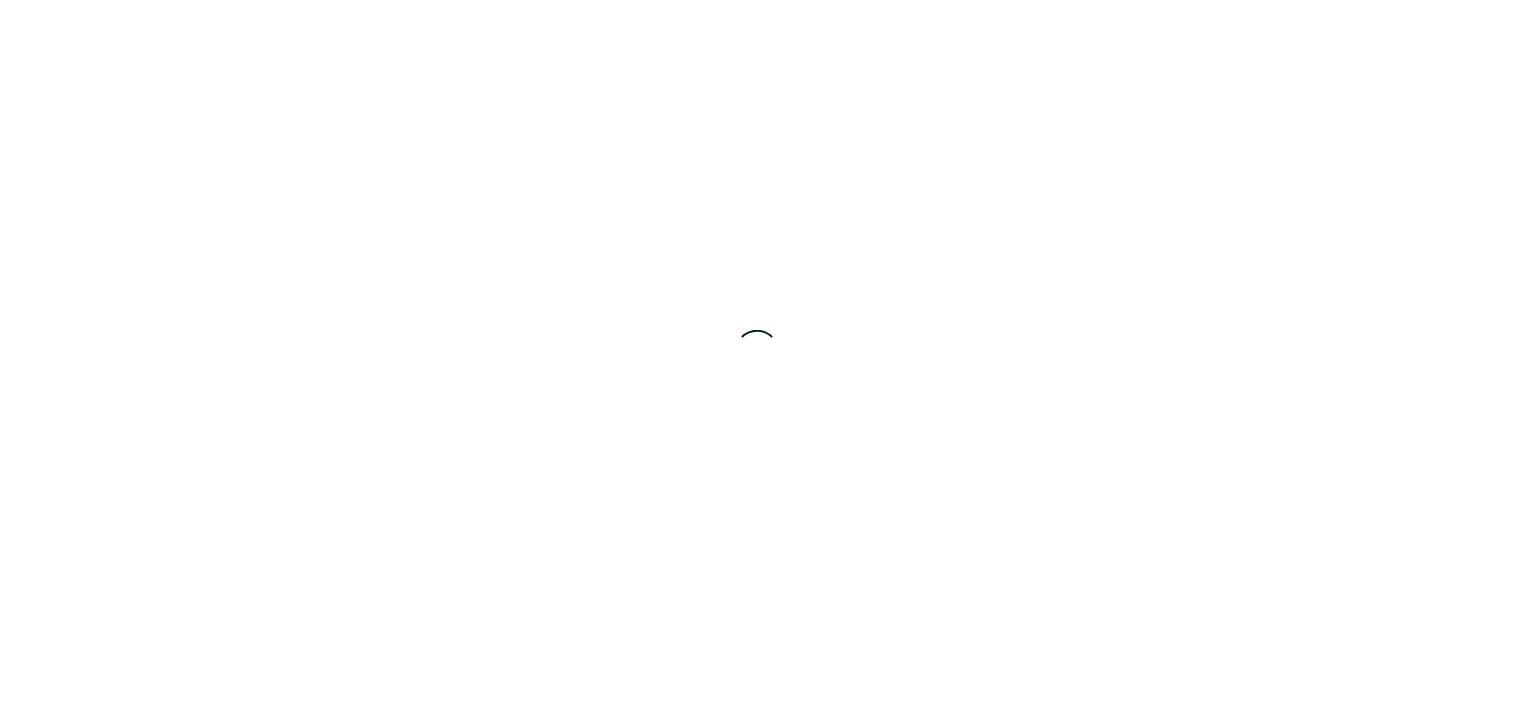 scroll, scrollTop: 0, scrollLeft: 0, axis: both 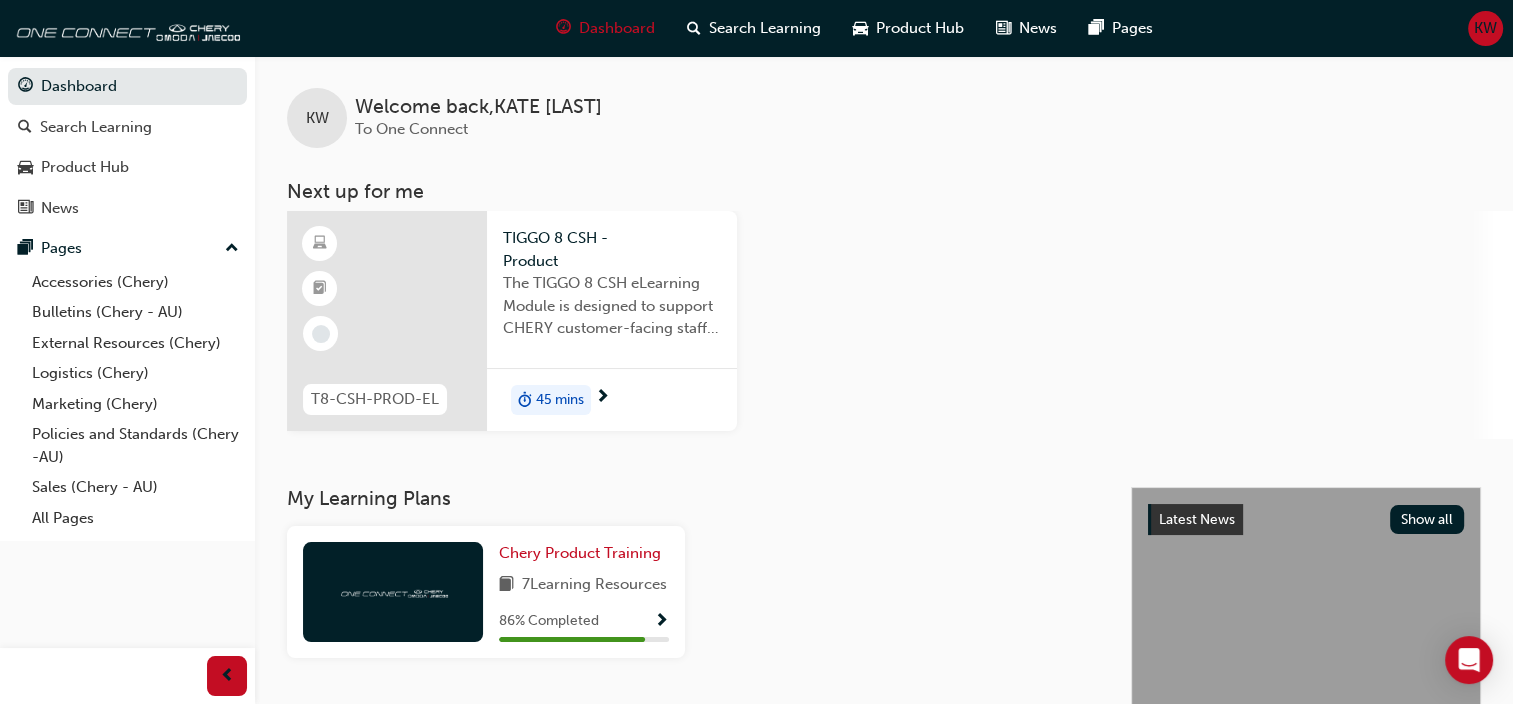 click on "KW" at bounding box center (1485, 28) 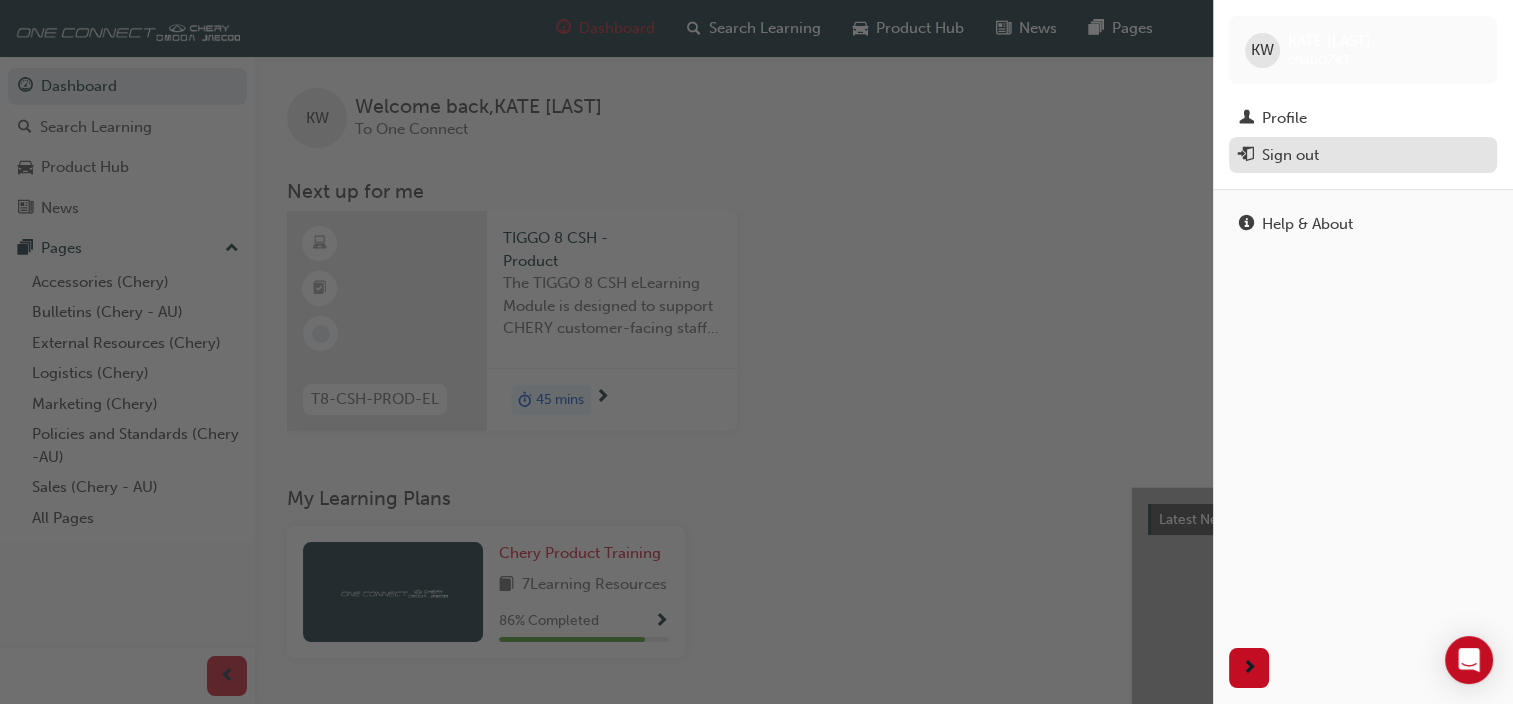 click on "Sign out" at bounding box center (1290, 155) 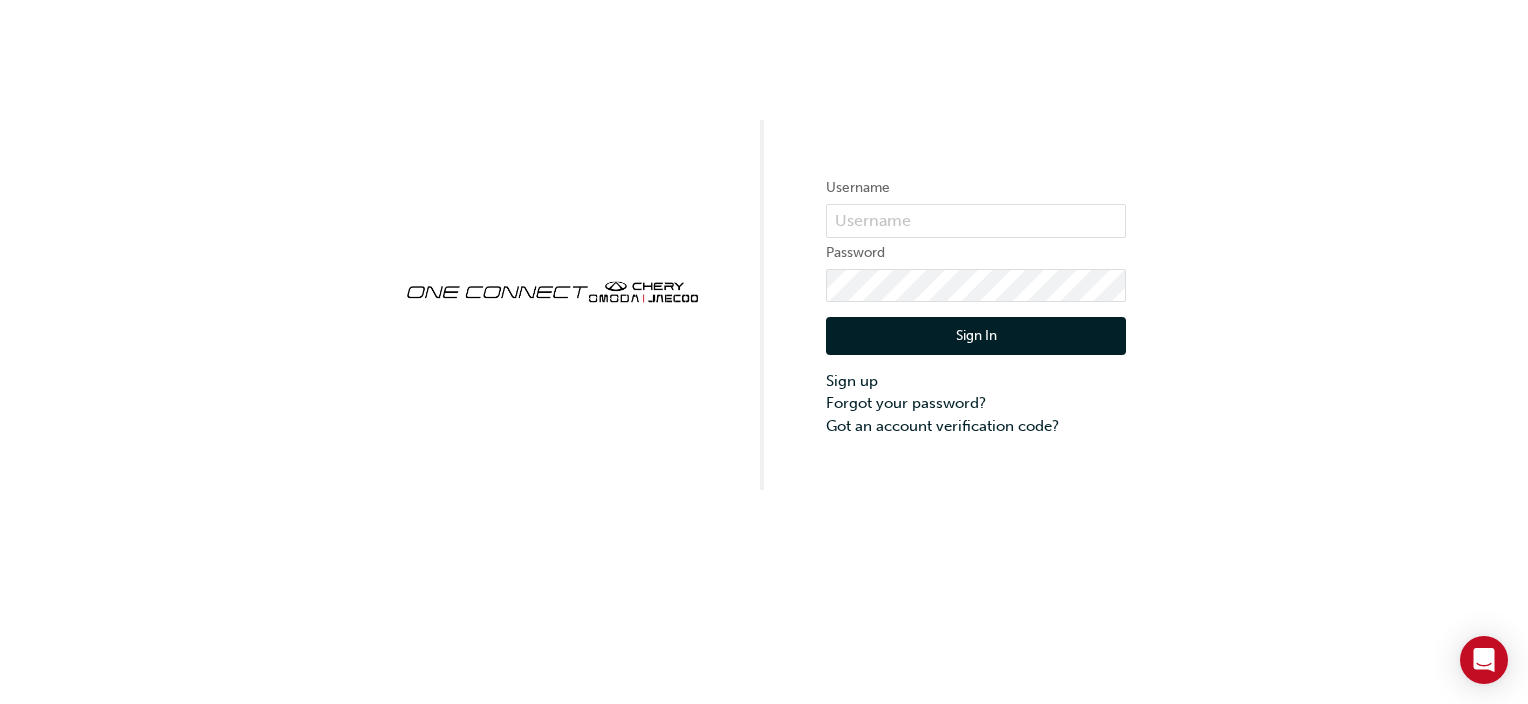 scroll, scrollTop: 0, scrollLeft: 0, axis: both 